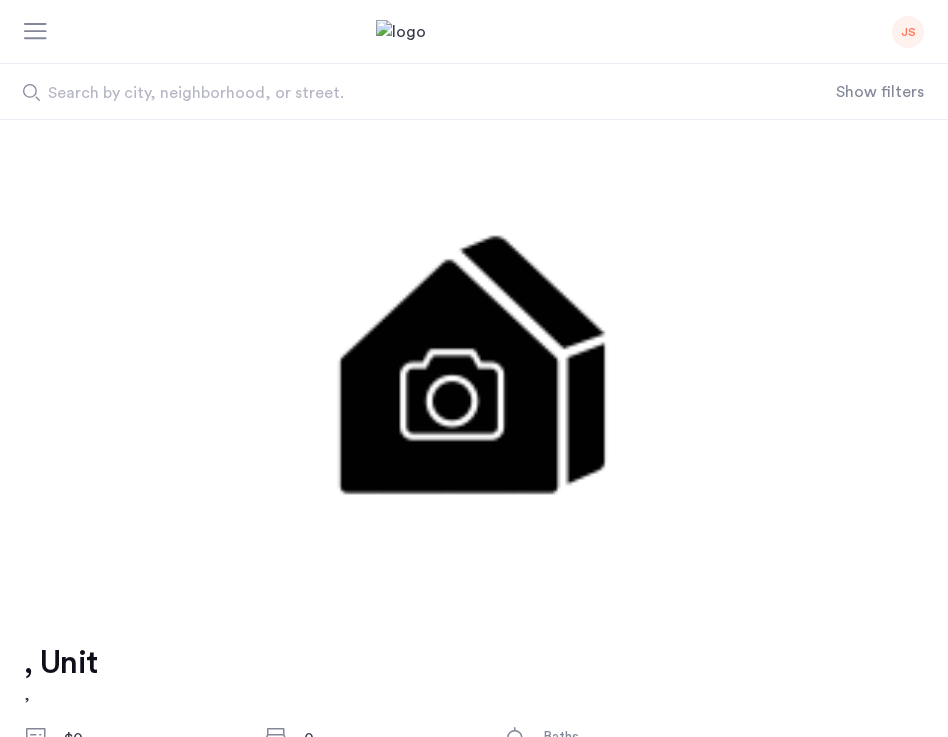 scroll, scrollTop: 0, scrollLeft: 0, axis: both 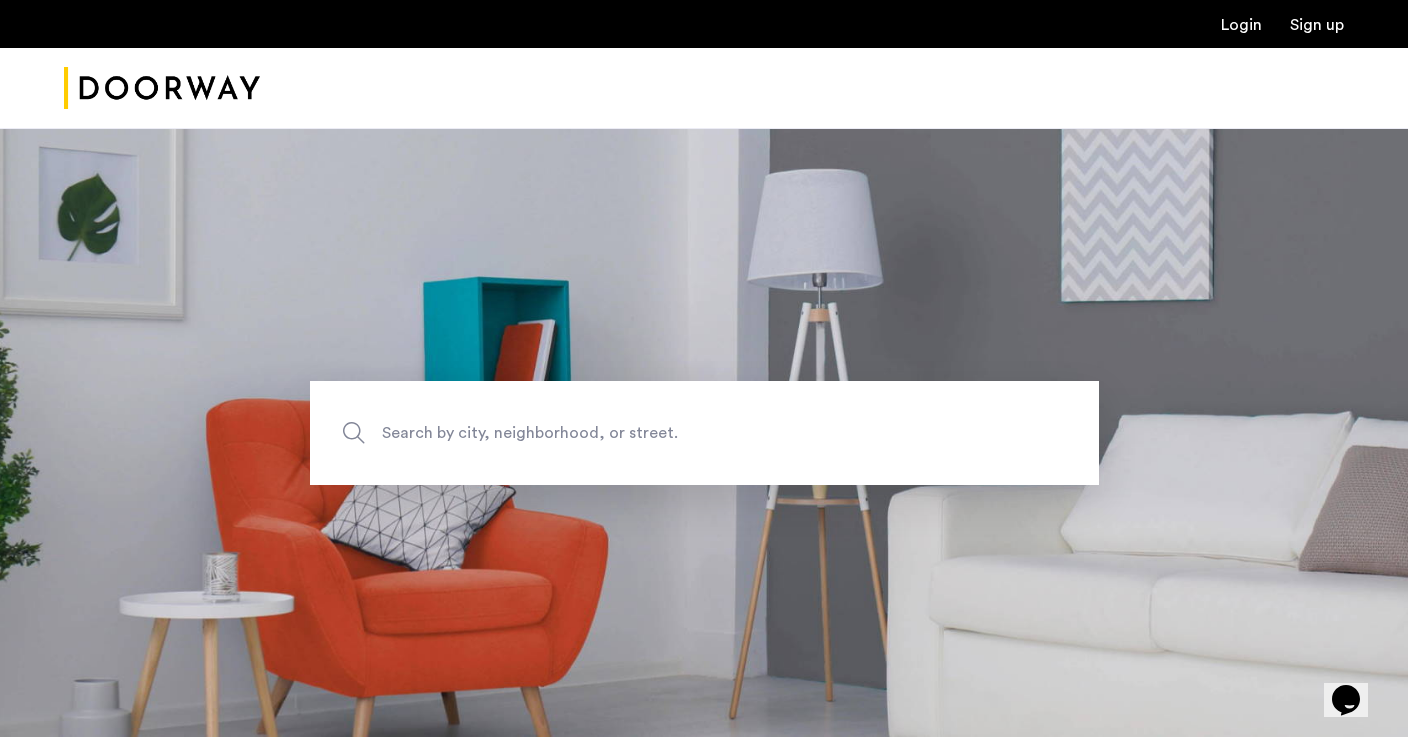 click on "Login" at bounding box center (1241, 25) 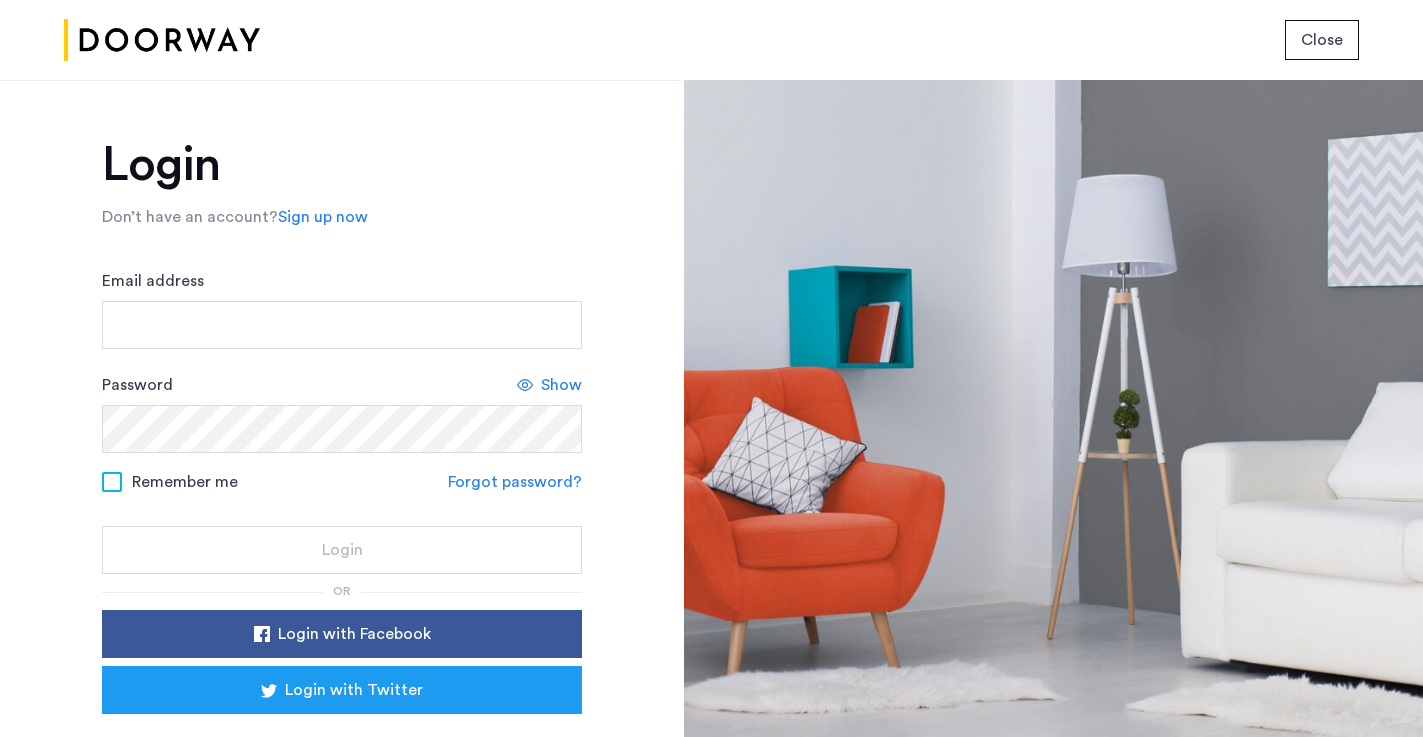 scroll, scrollTop: 95, scrollLeft: 0, axis: vertical 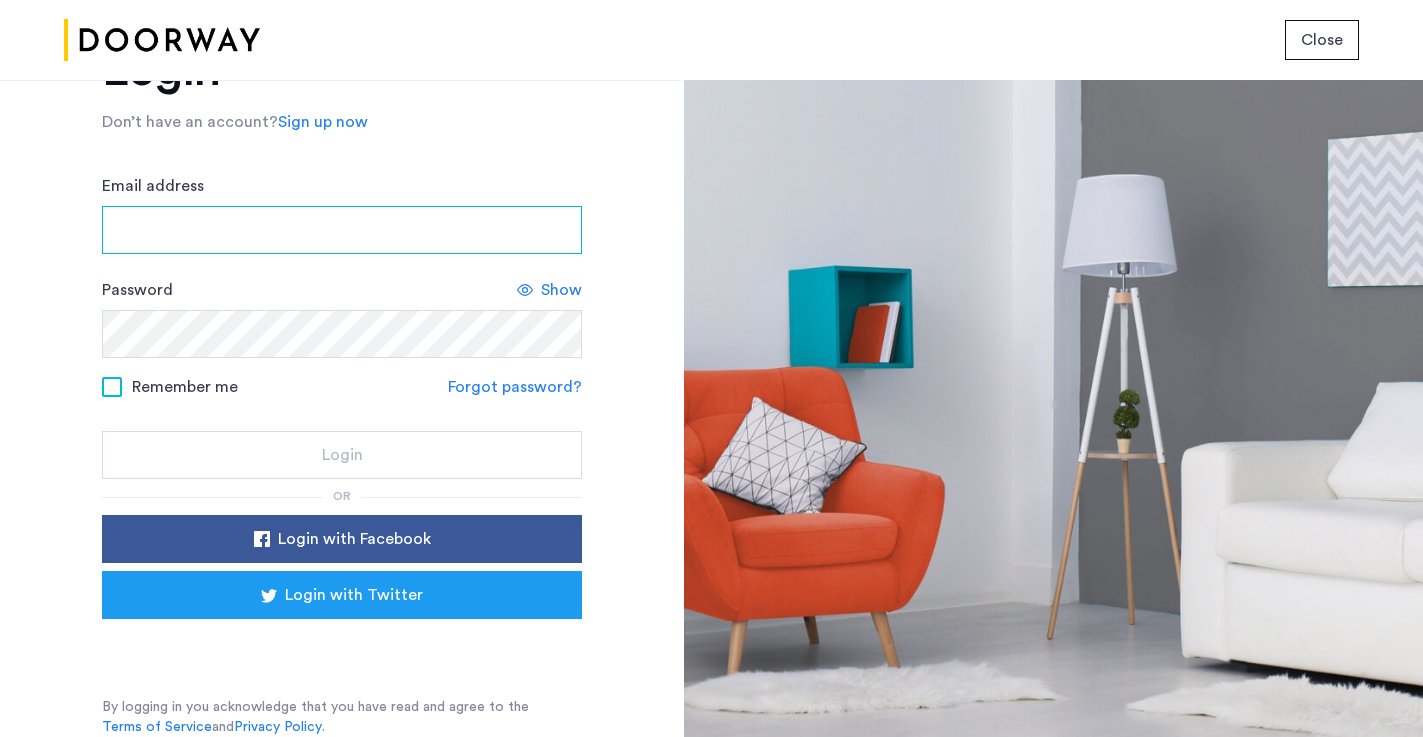 click on "Email address" at bounding box center (342, 230) 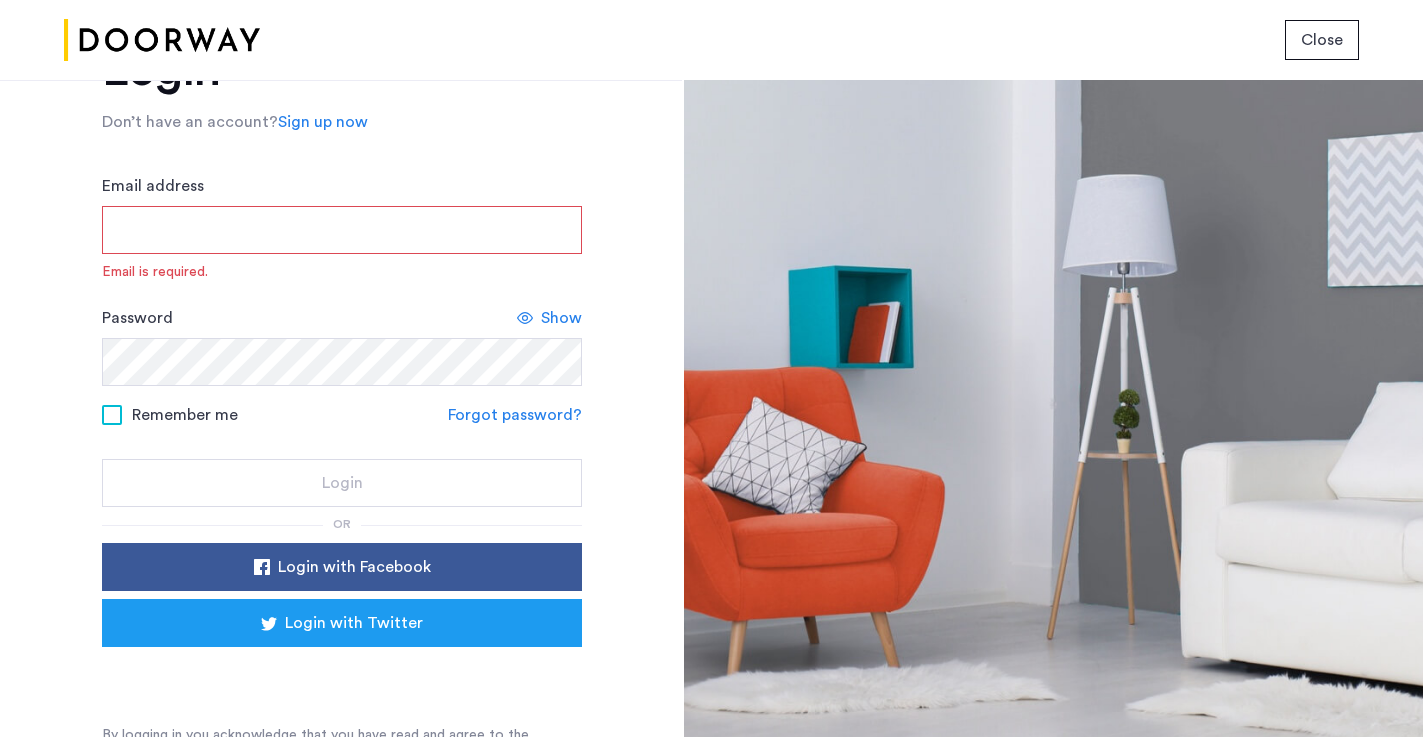 click on "Close" 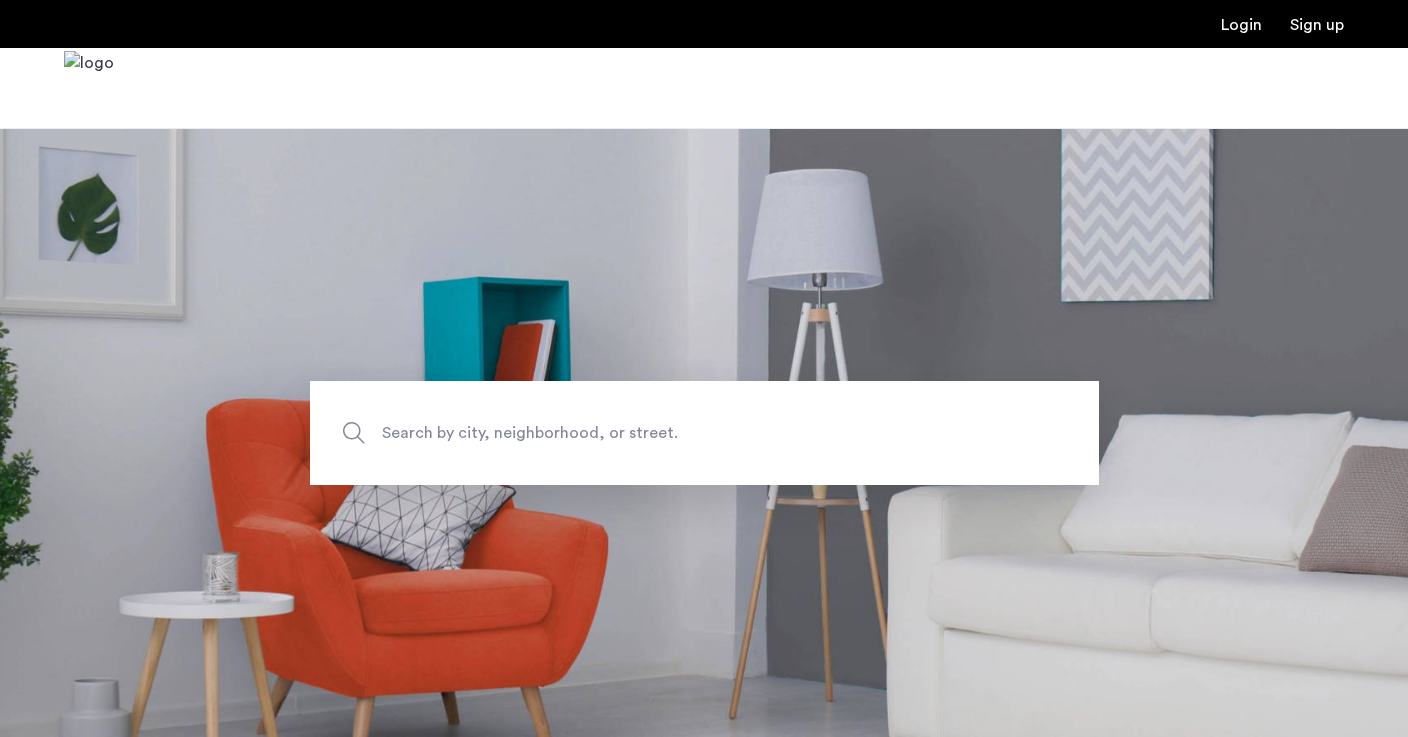scroll, scrollTop: 0, scrollLeft: 0, axis: both 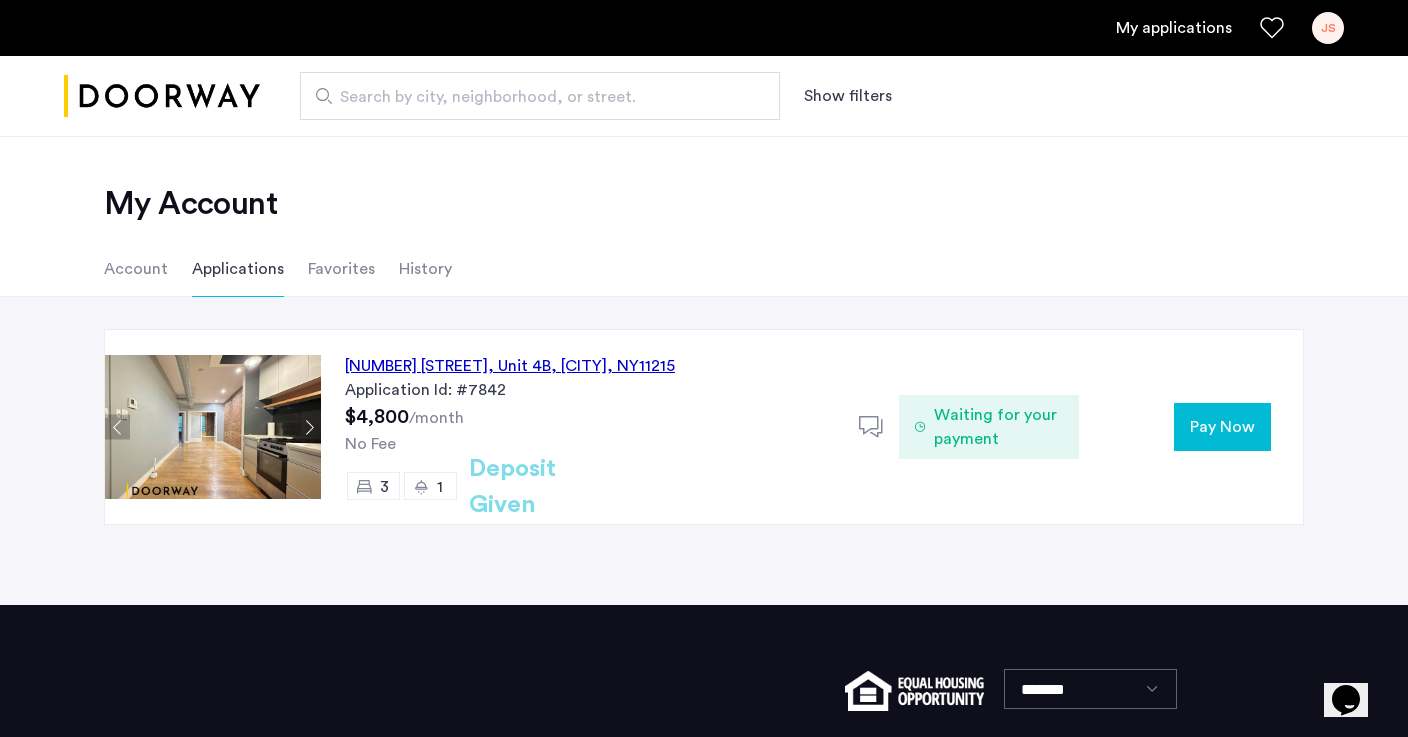 click on "578 Union Street, Unit 4B, Brooklyn , NY  11215" 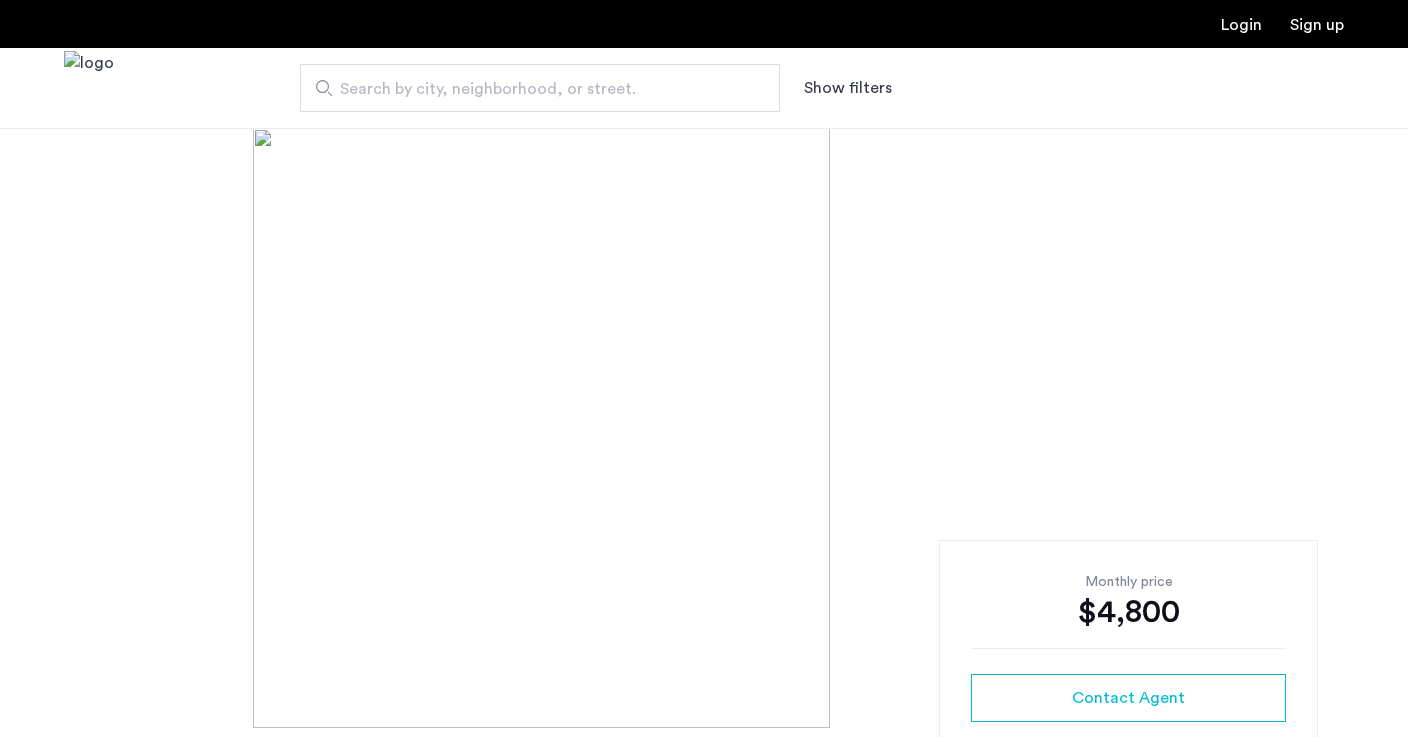 scroll, scrollTop: 0, scrollLeft: 0, axis: both 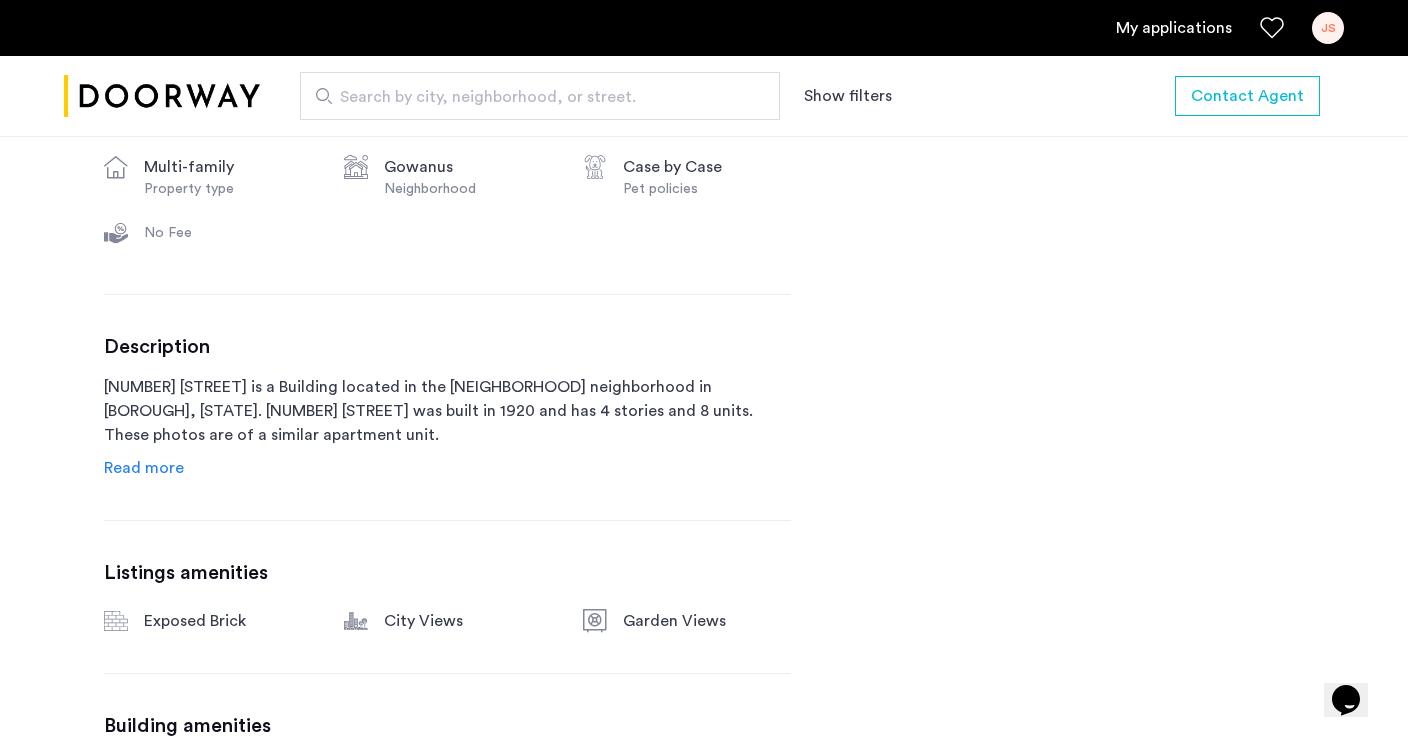 click on "Read more" 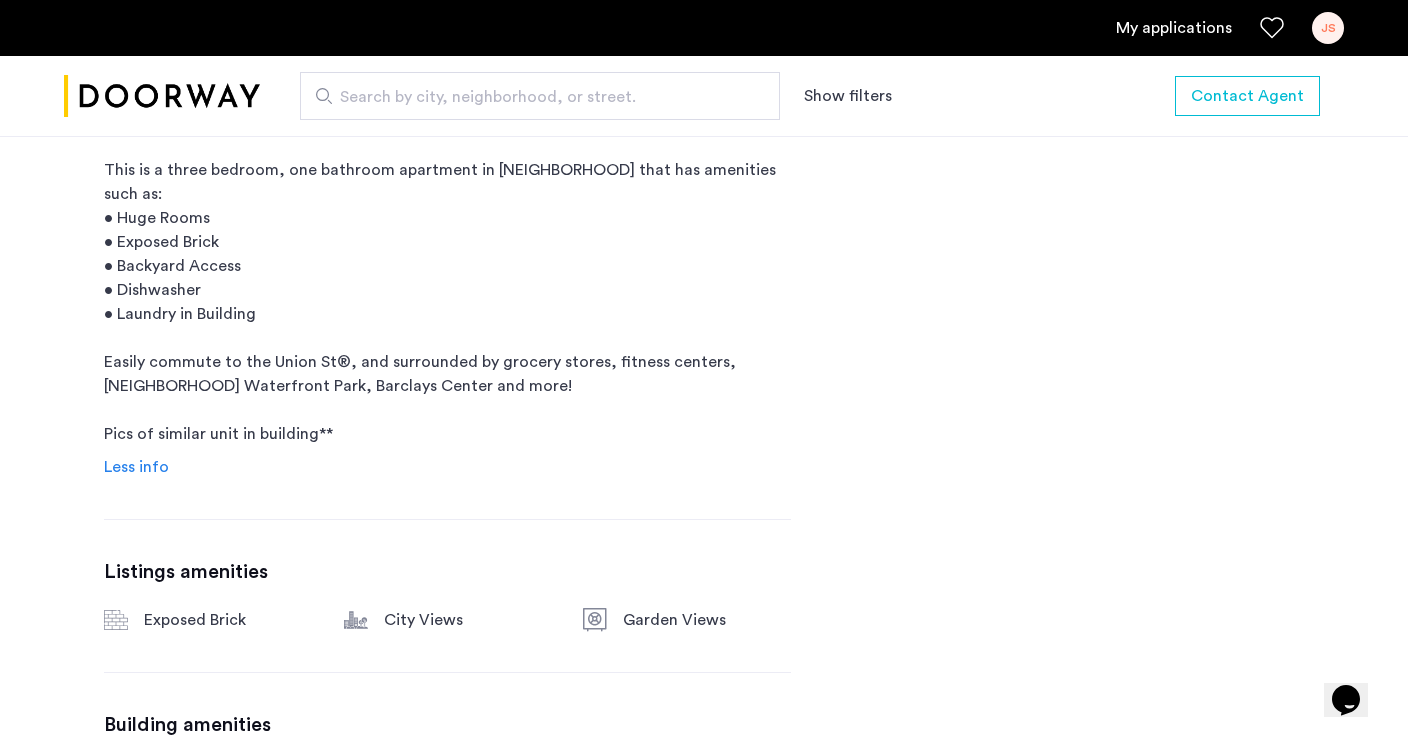scroll, scrollTop: 1364, scrollLeft: 0, axis: vertical 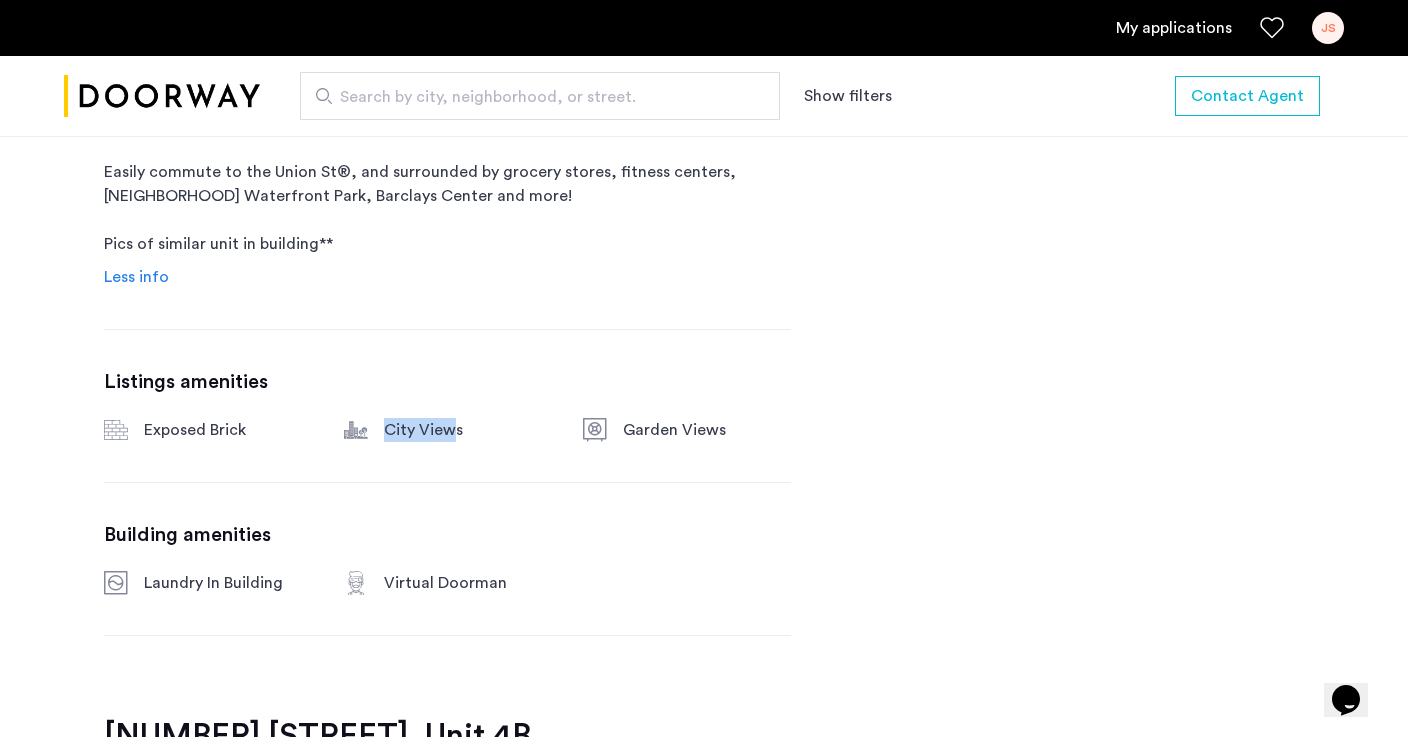 drag, startPoint x: 379, startPoint y: 414, endPoint x: 446, endPoint y: 412, distance: 67.02985 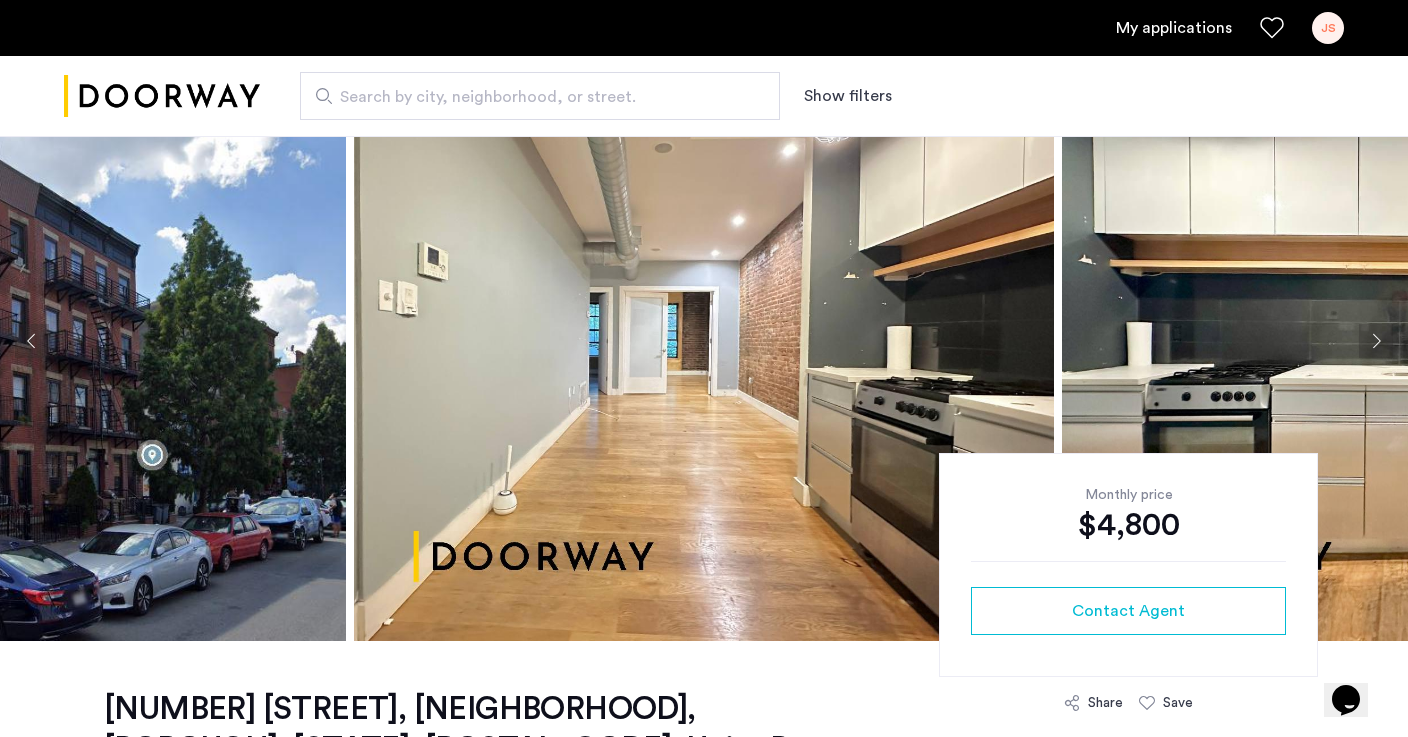 scroll, scrollTop: 72, scrollLeft: 0, axis: vertical 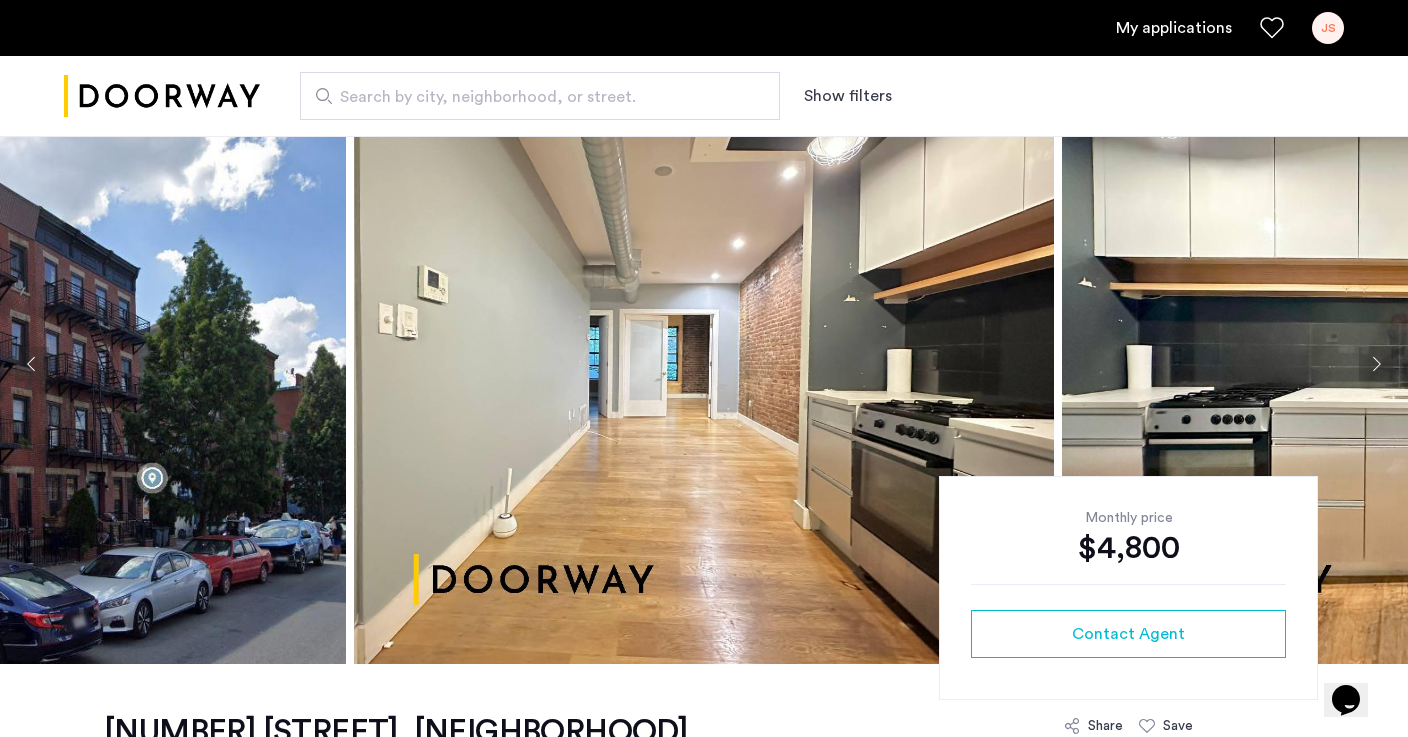 click 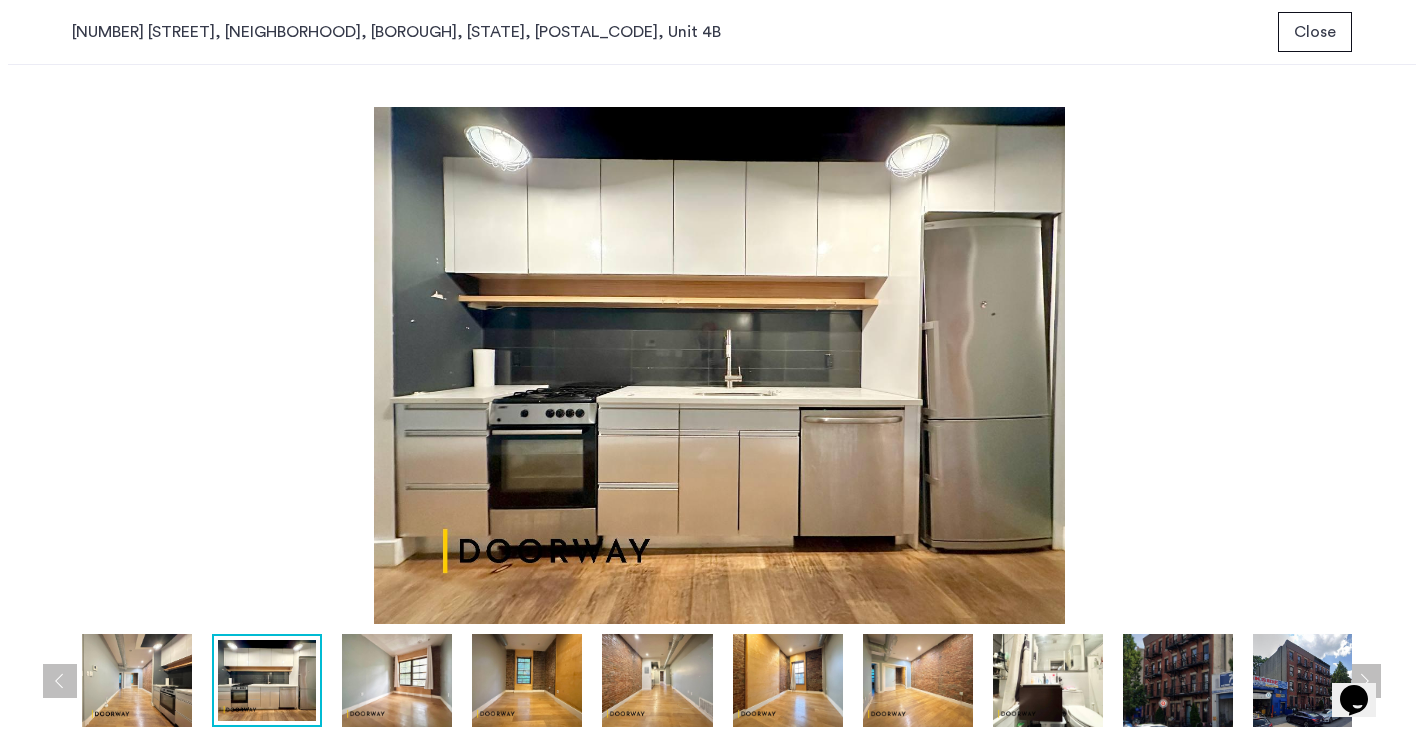 scroll, scrollTop: 0, scrollLeft: 0, axis: both 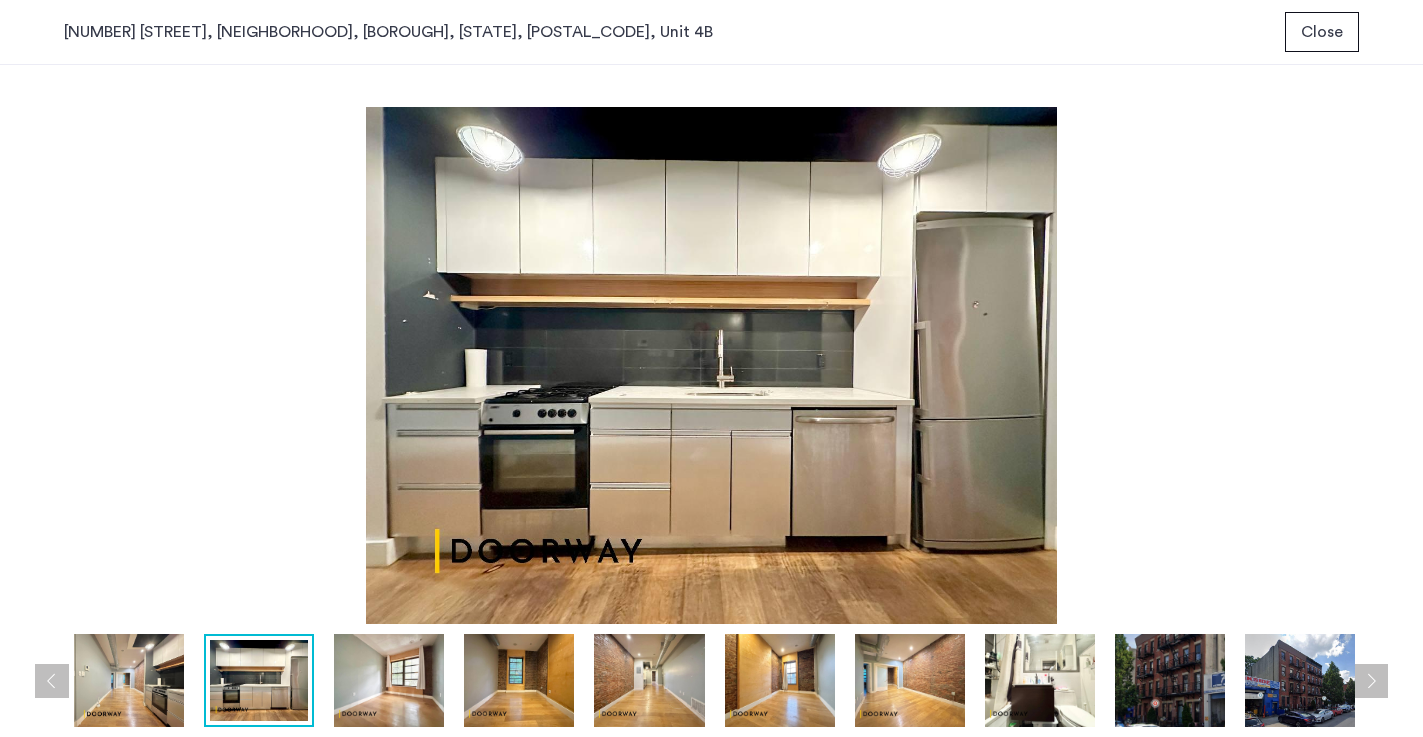 click at bounding box center [389, 680] 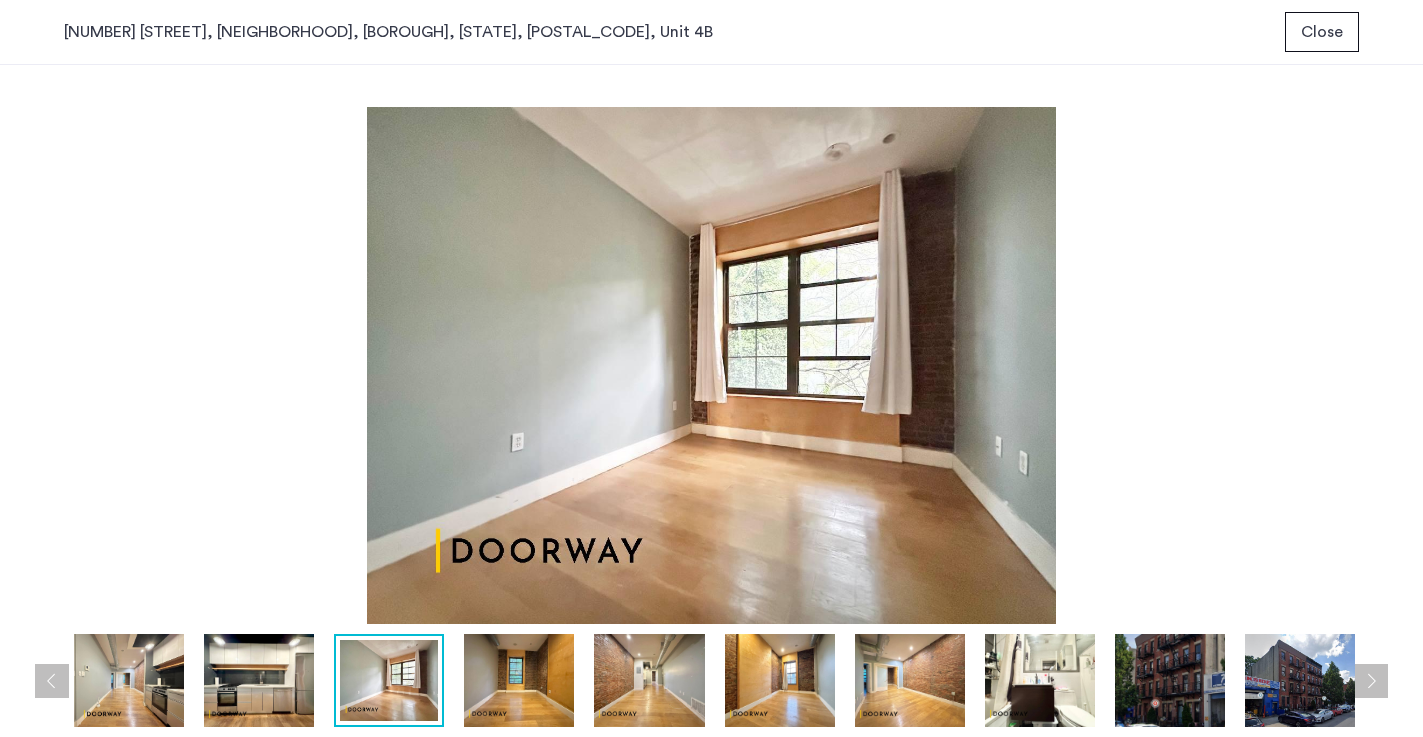 click at bounding box center (519, 680) 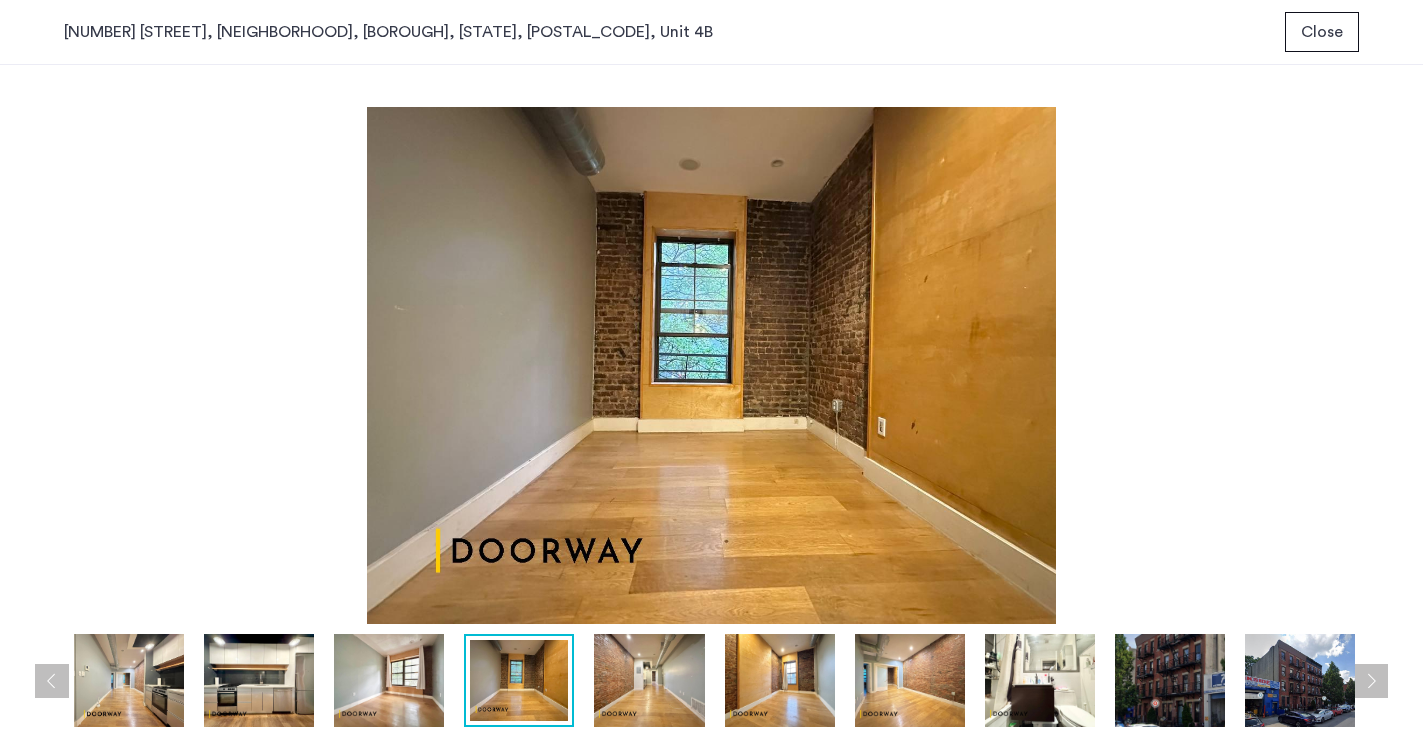 click at bounding box center (649, 680) 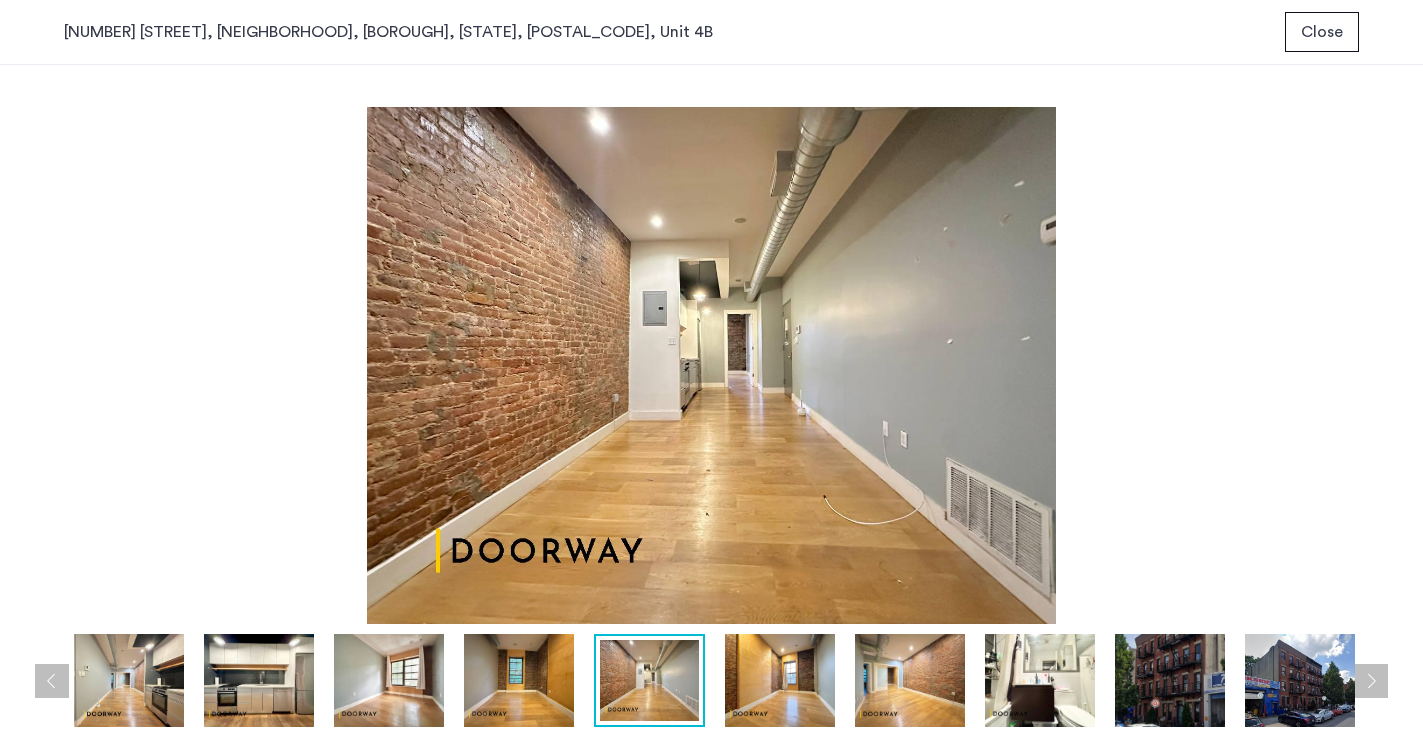 click on "prev next prev next" at bounding box center [711, 401] 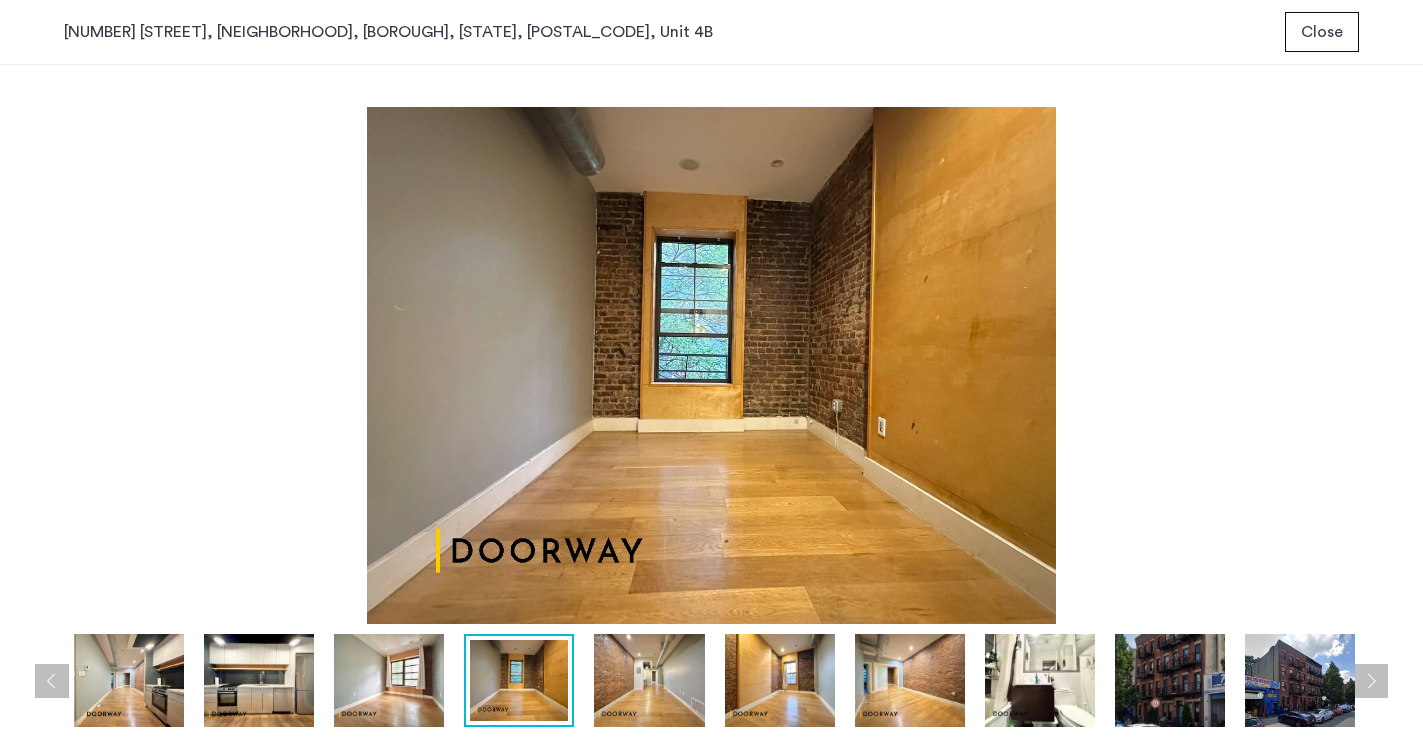 click at bounding box center [649, 680] 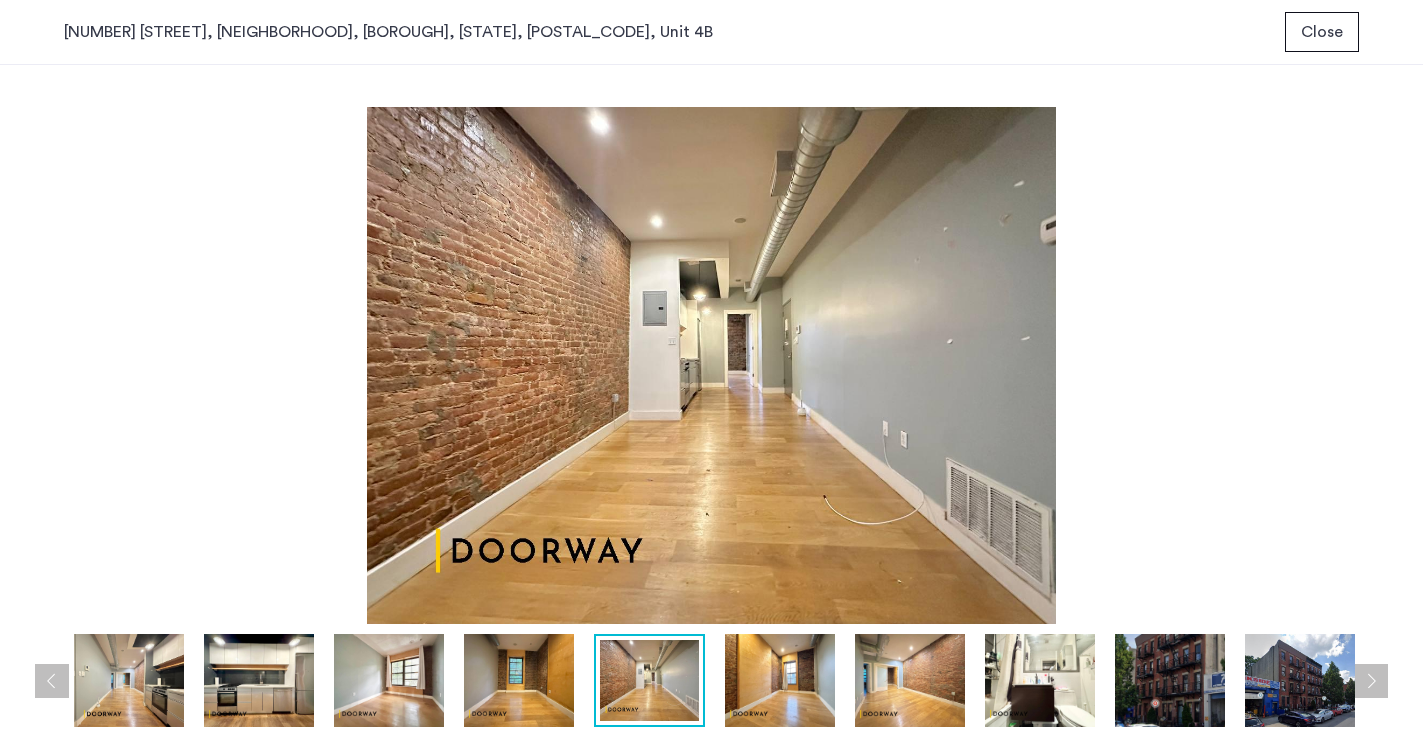 click at bounding box center (649, 680) 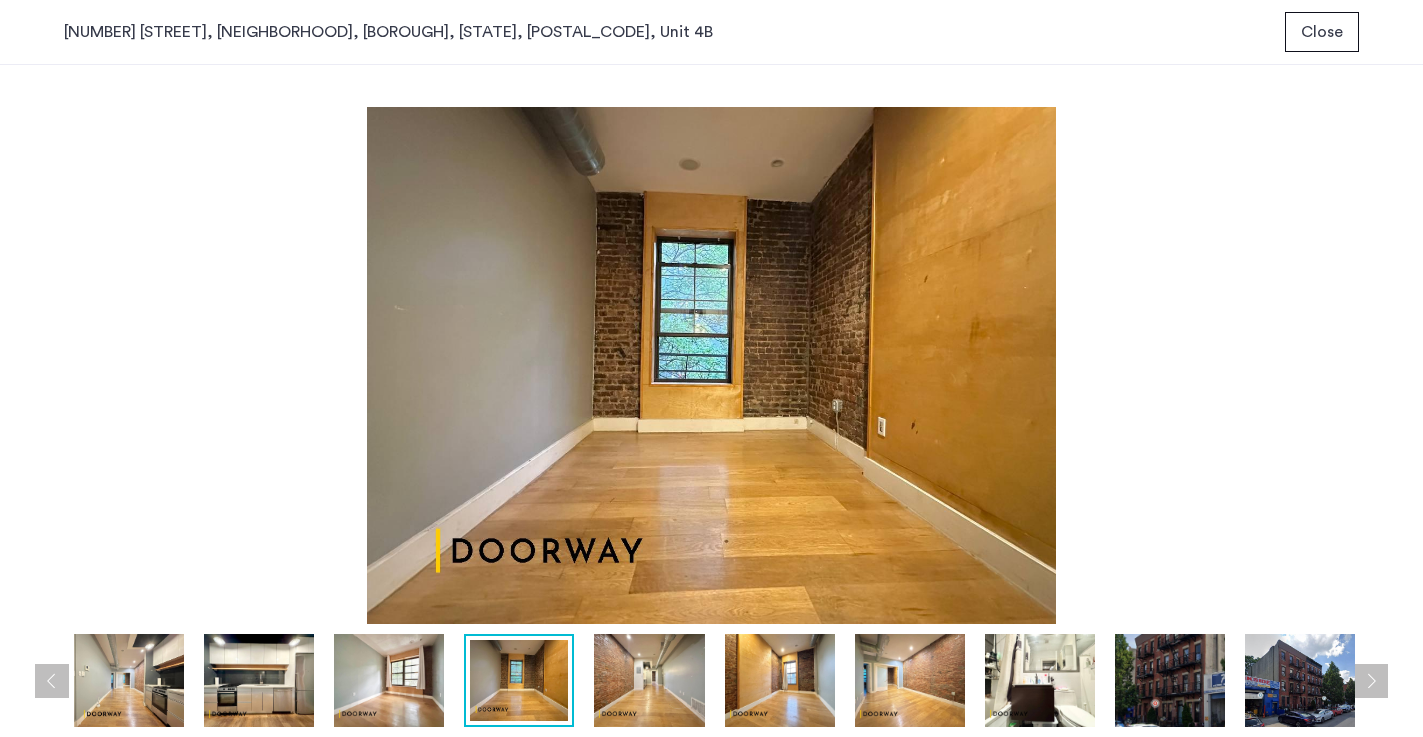click at bounding box center (649, 680) 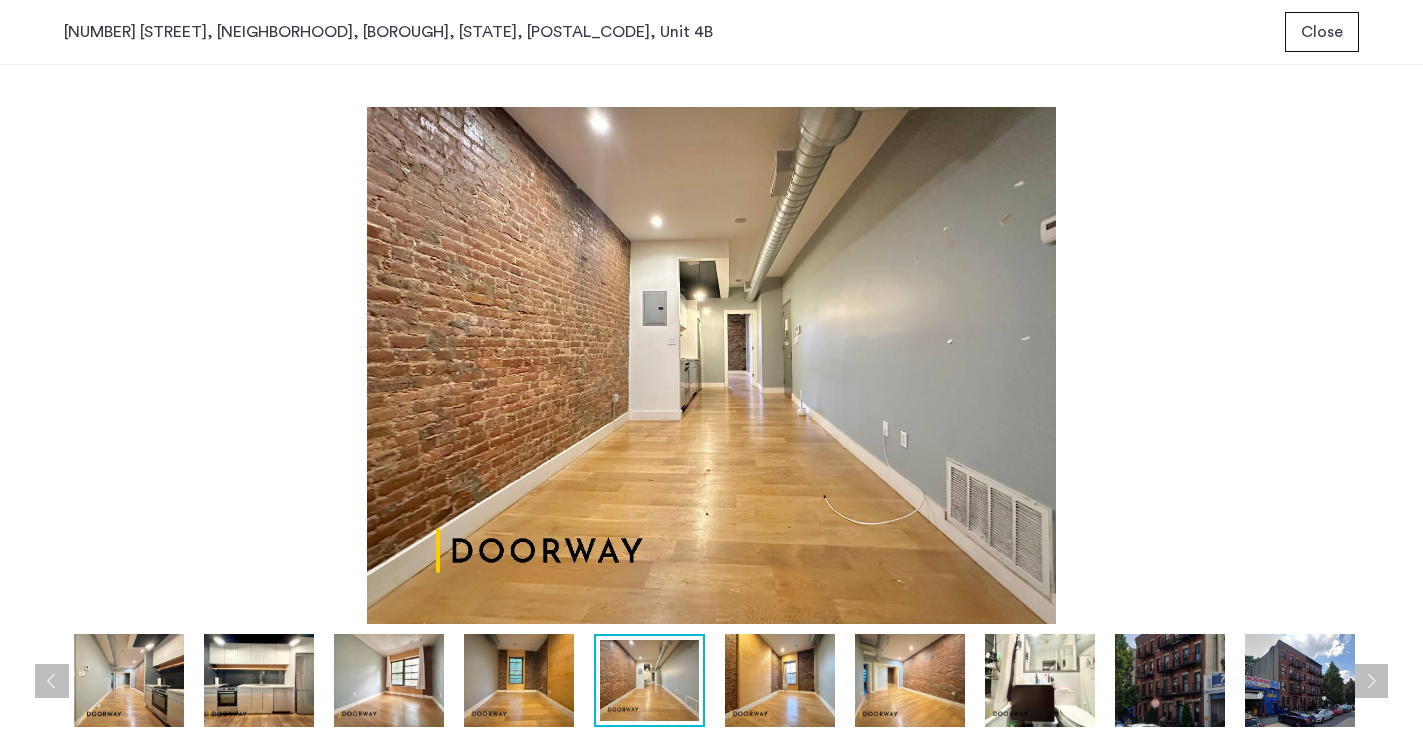 click at bounding box center (780, 680) 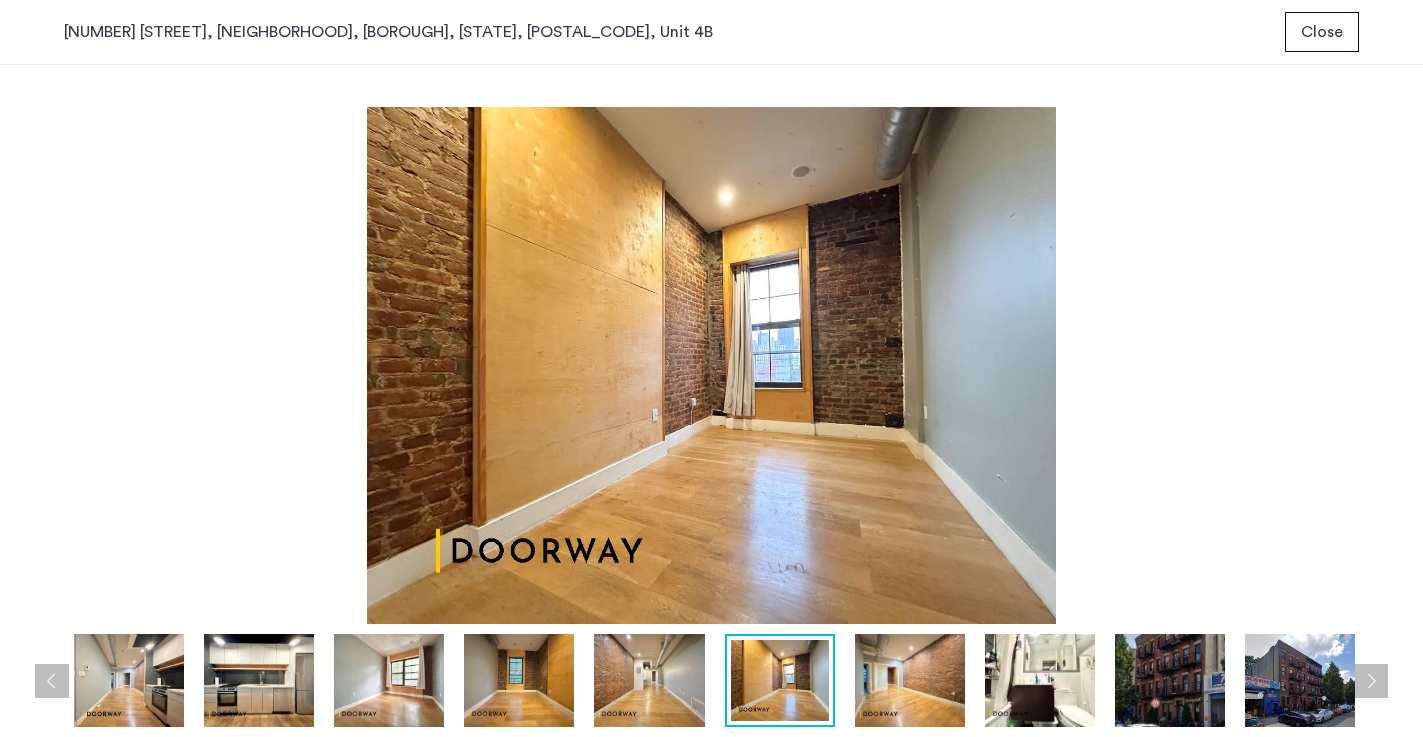 click at bounding box center (910, 680) 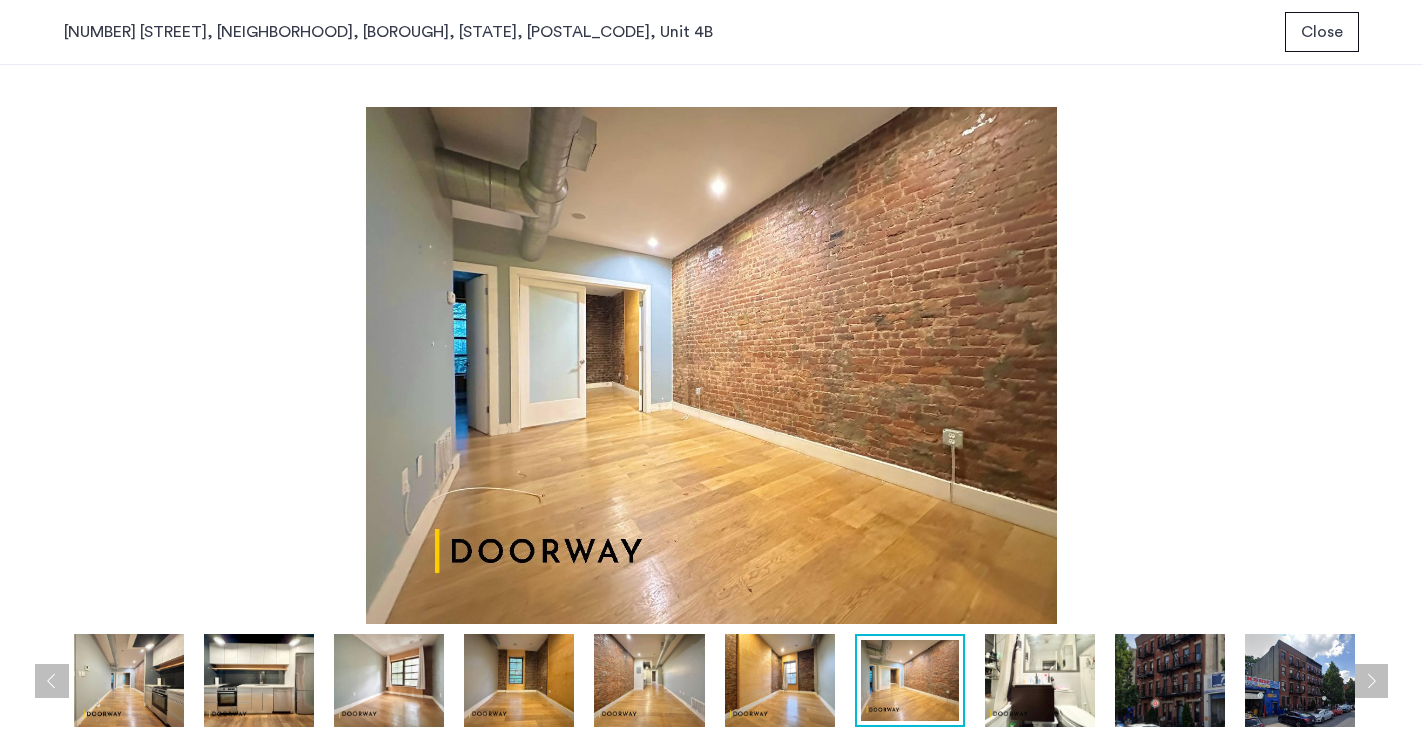 click at bounding box center (716, 680) 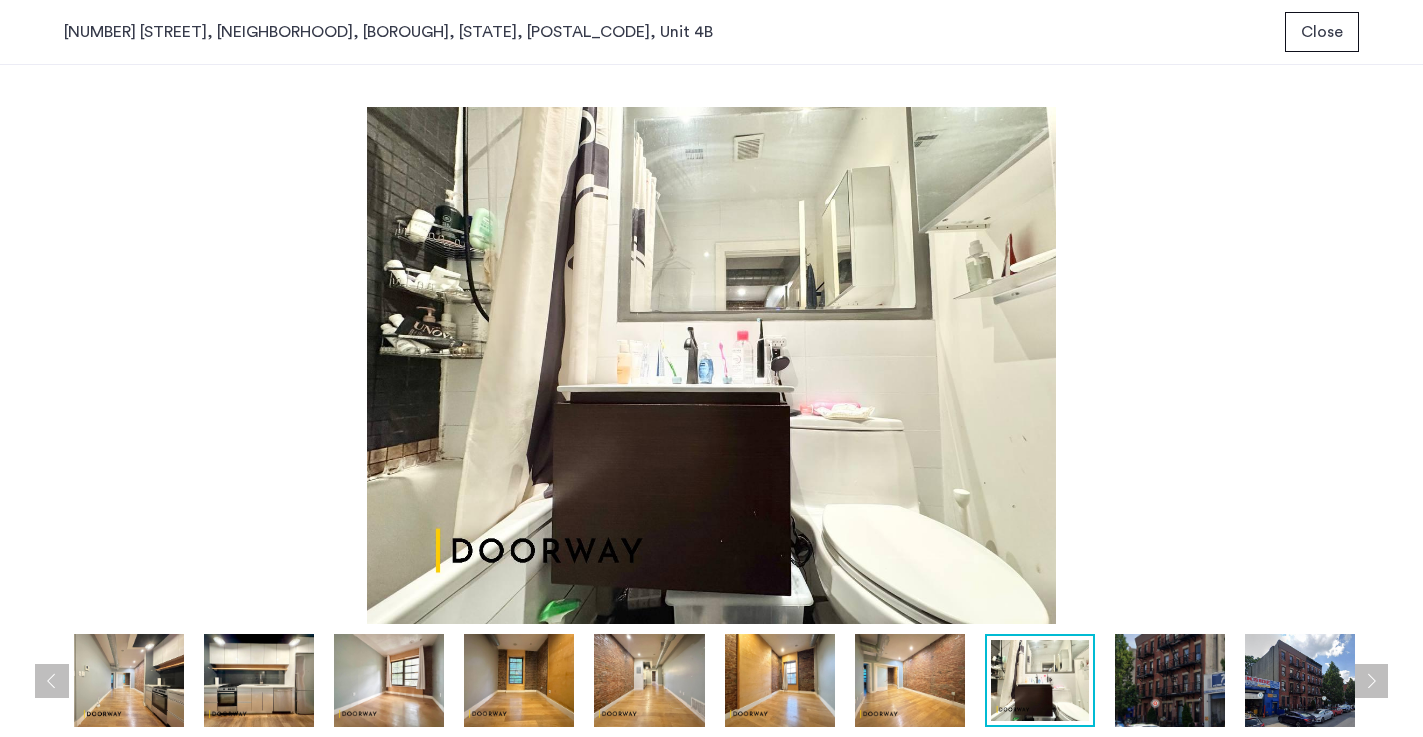 click at bounding box center [716, 680] 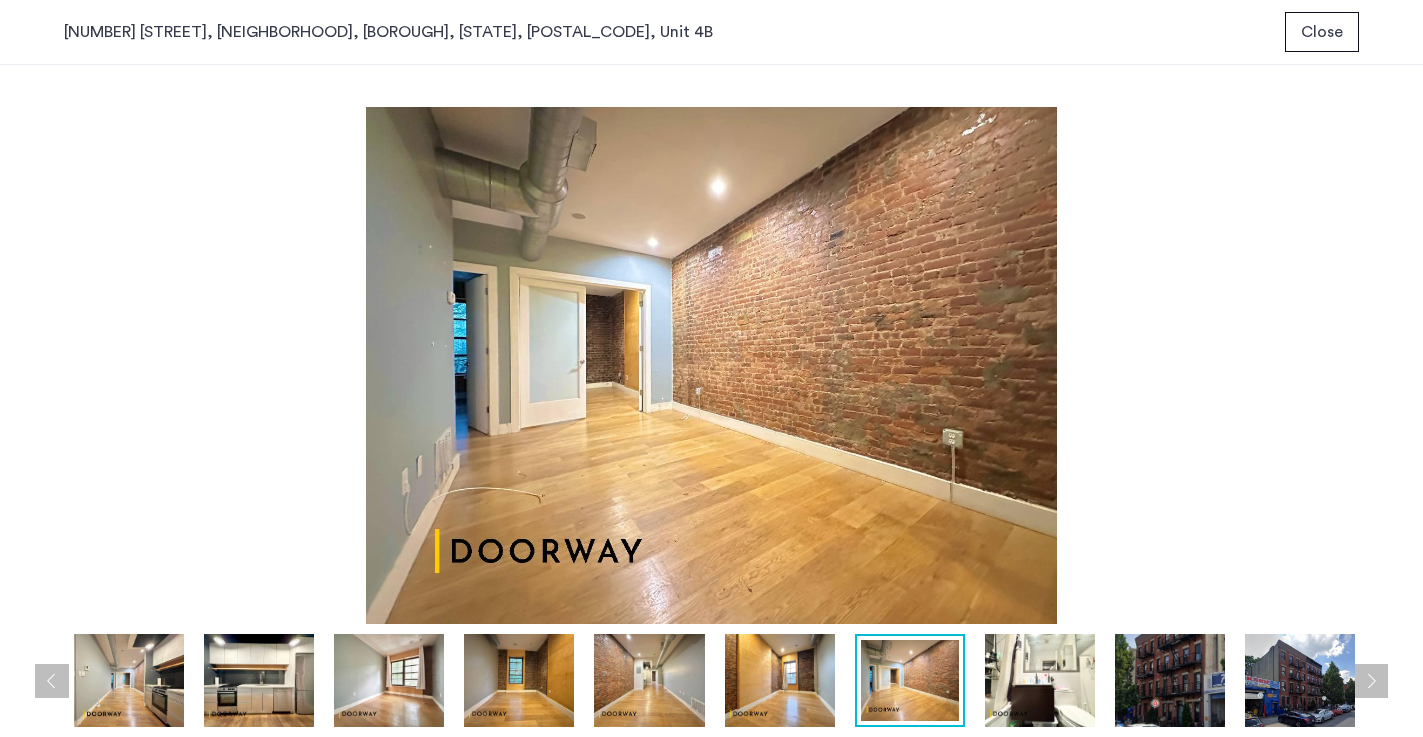 click at bounding box center [1040, 680] 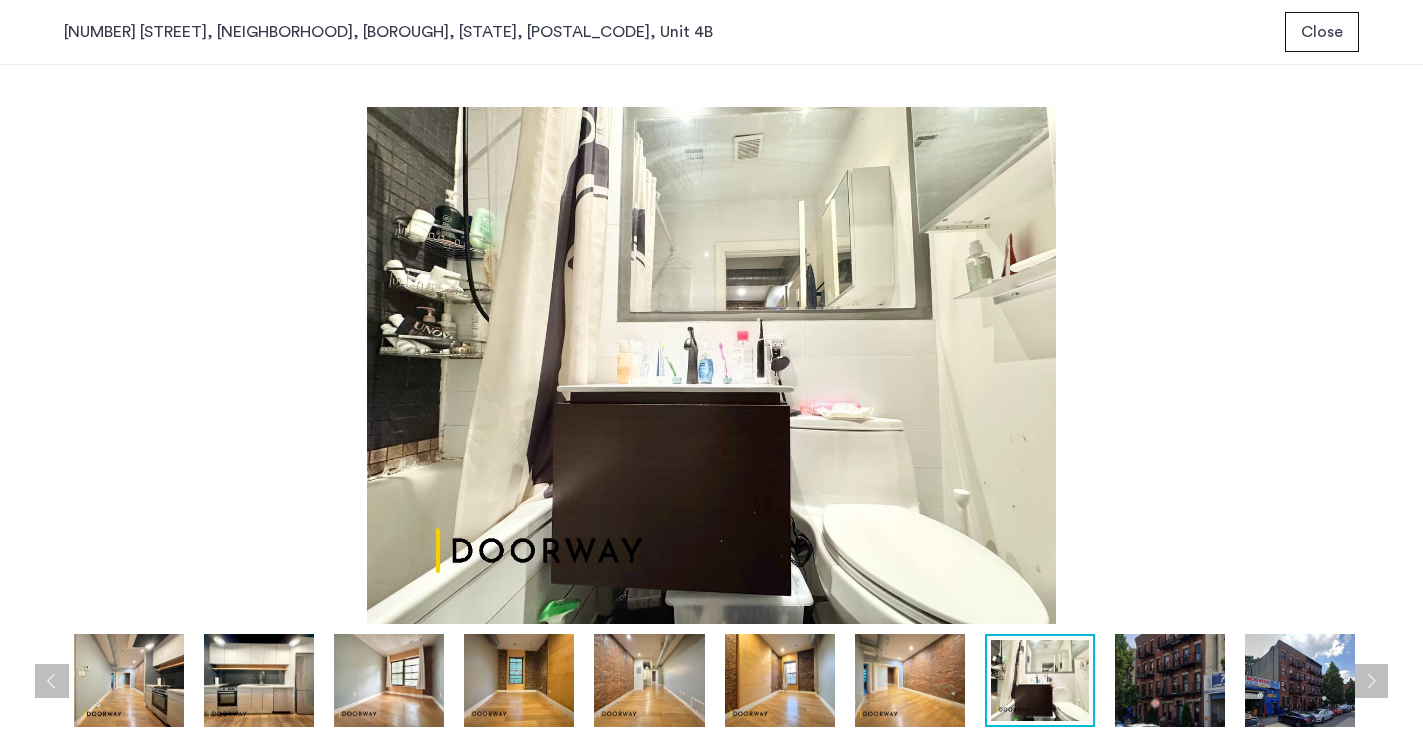 click at bounding box center (1170, 680) 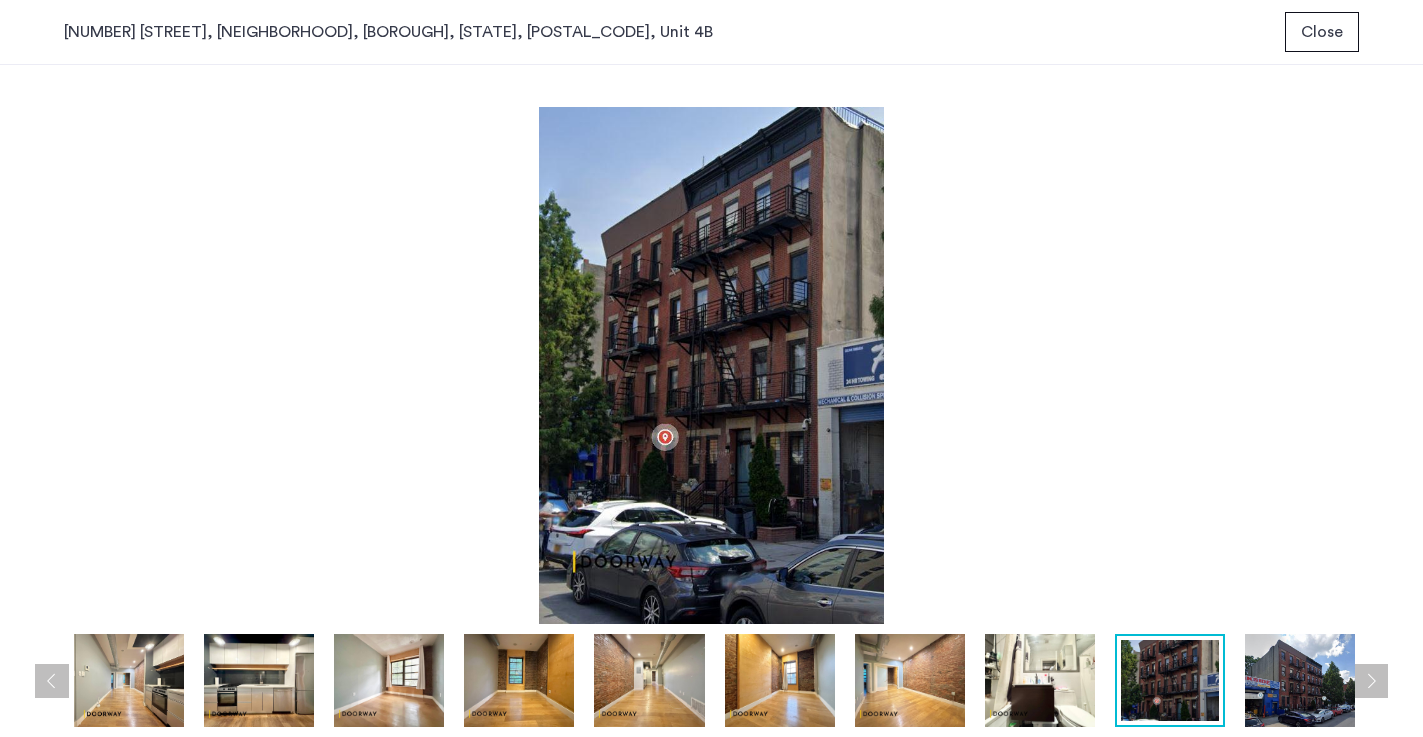 click at bounding box center (1300, 680) 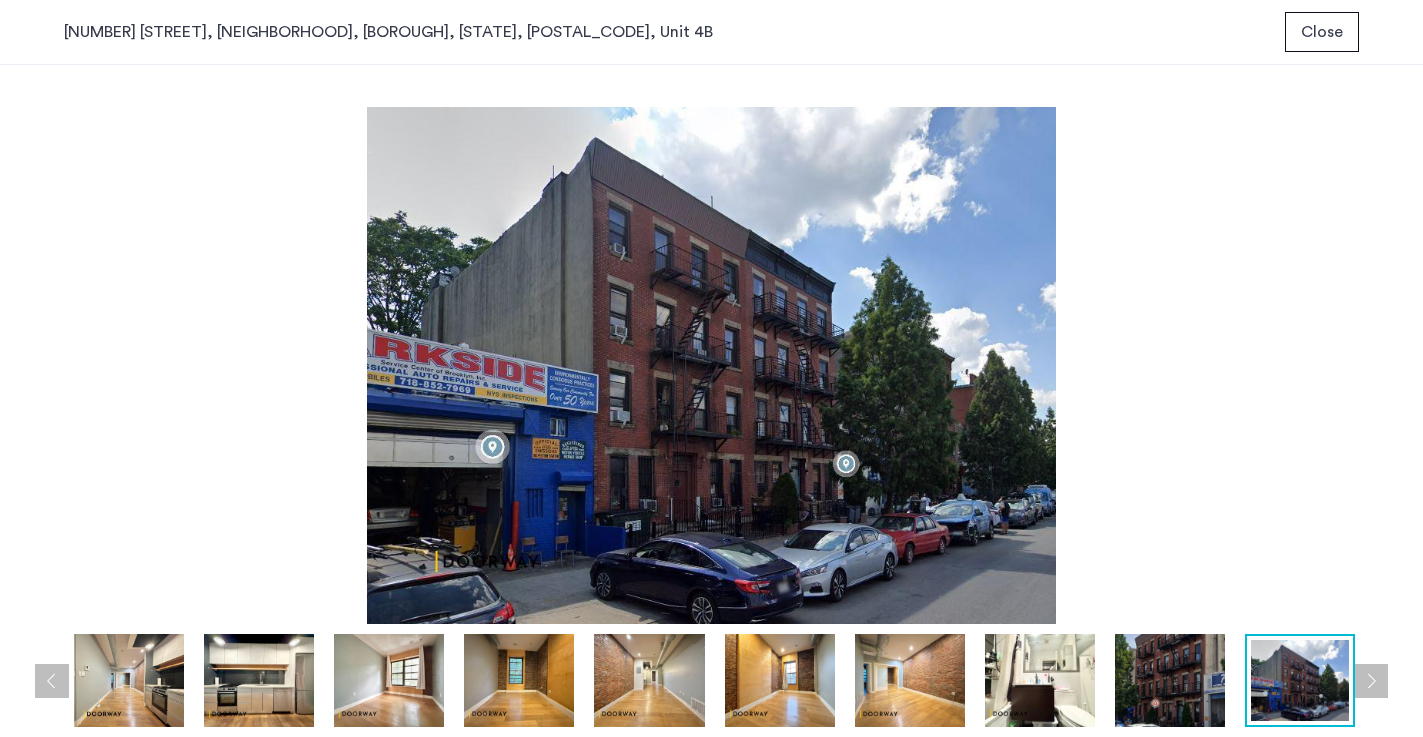 click on "prev next prev next" at bounding box center [711, 401] 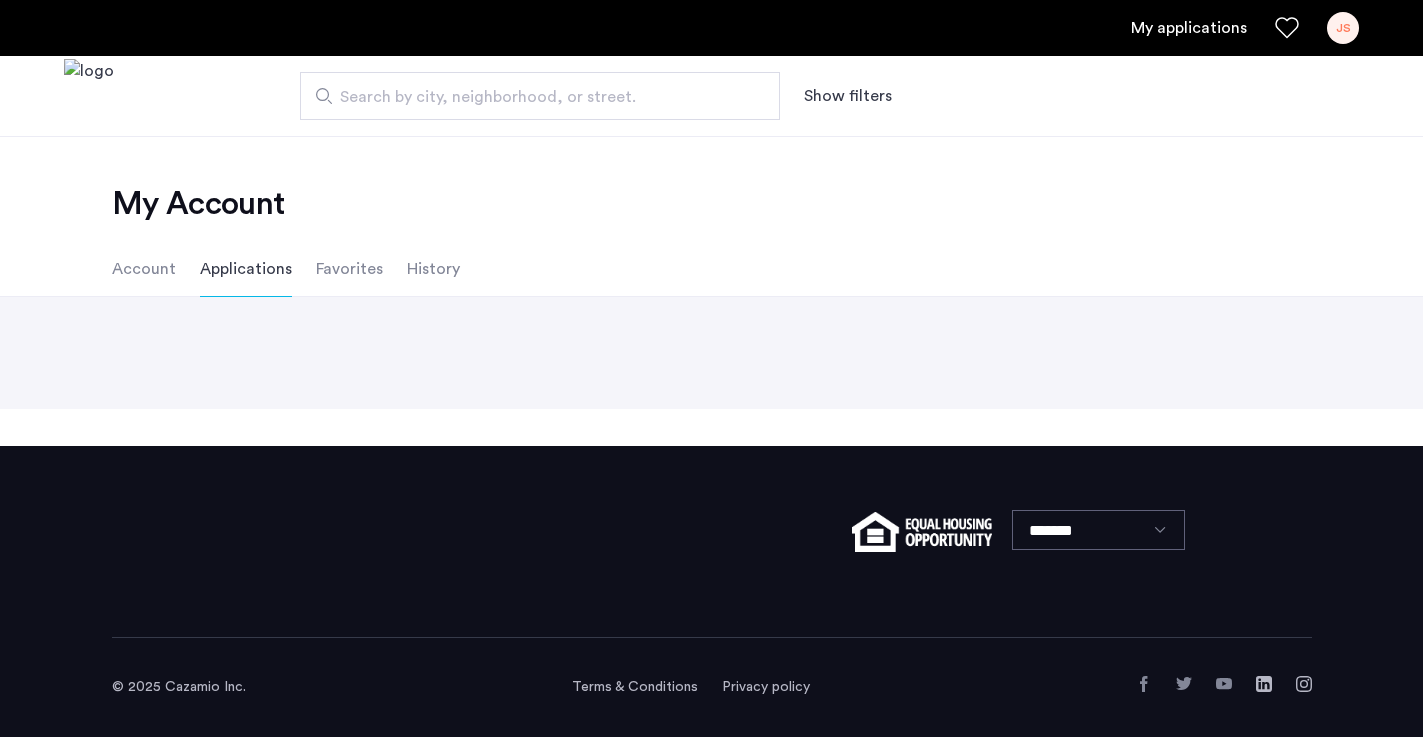 scroll, scrollTop: 0, scrollLeft: 0, axis: both 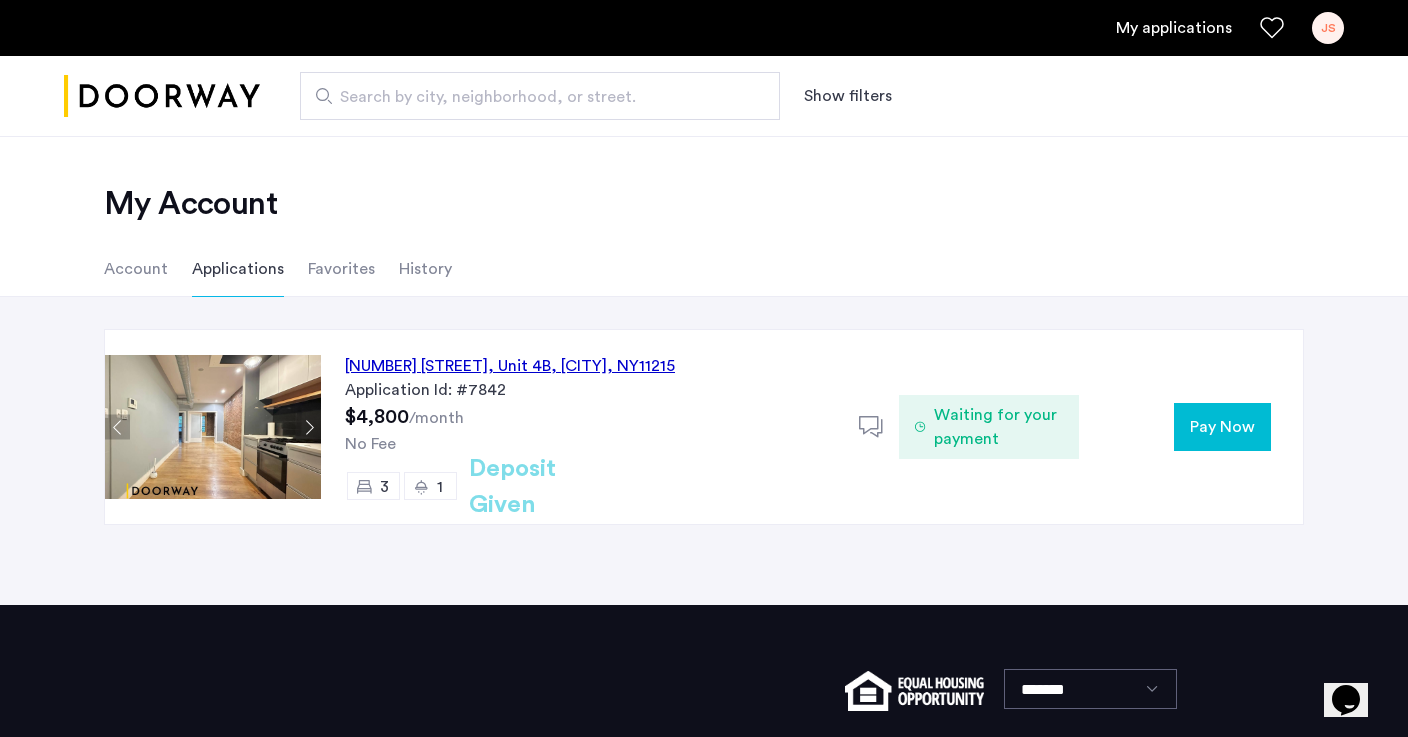 click on "Waiting for your payment" 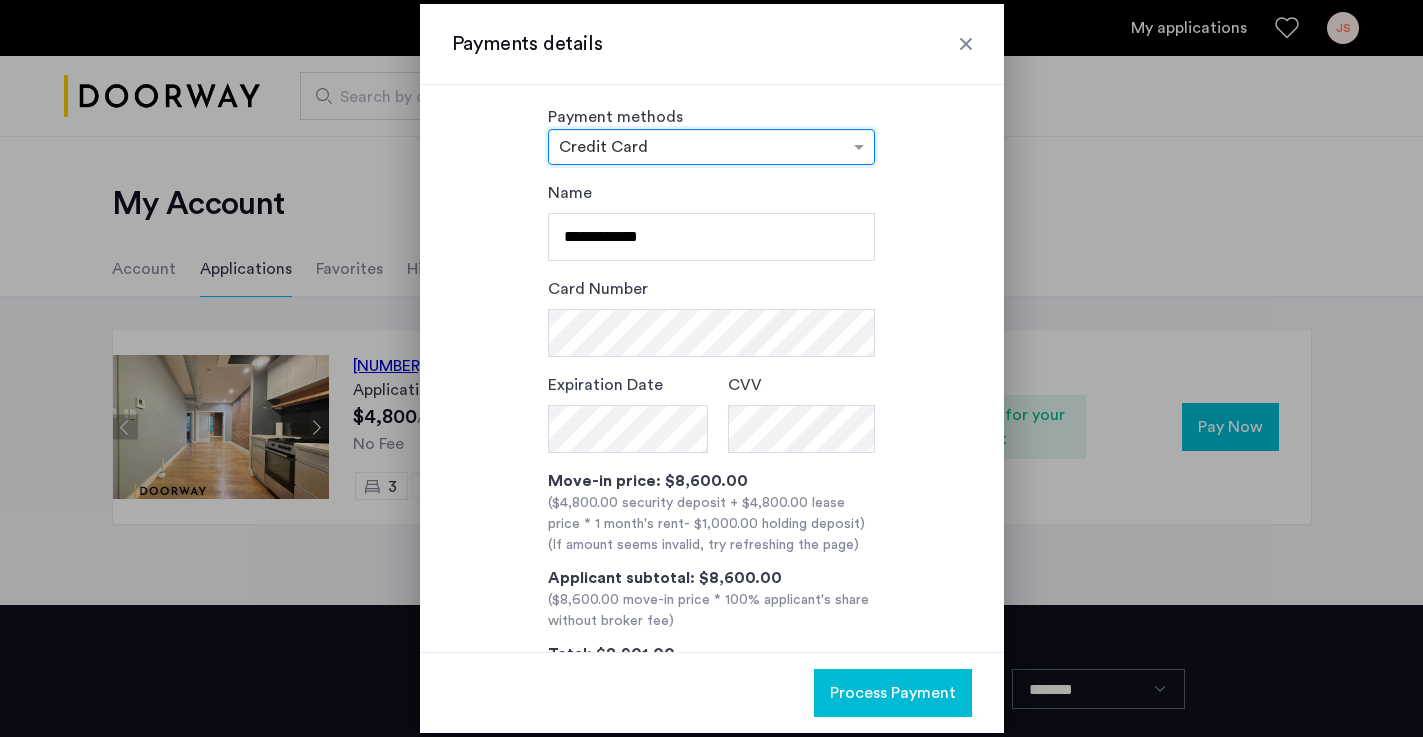 scroll, scrollTop: 0, scrollLeft: 0, axis: both 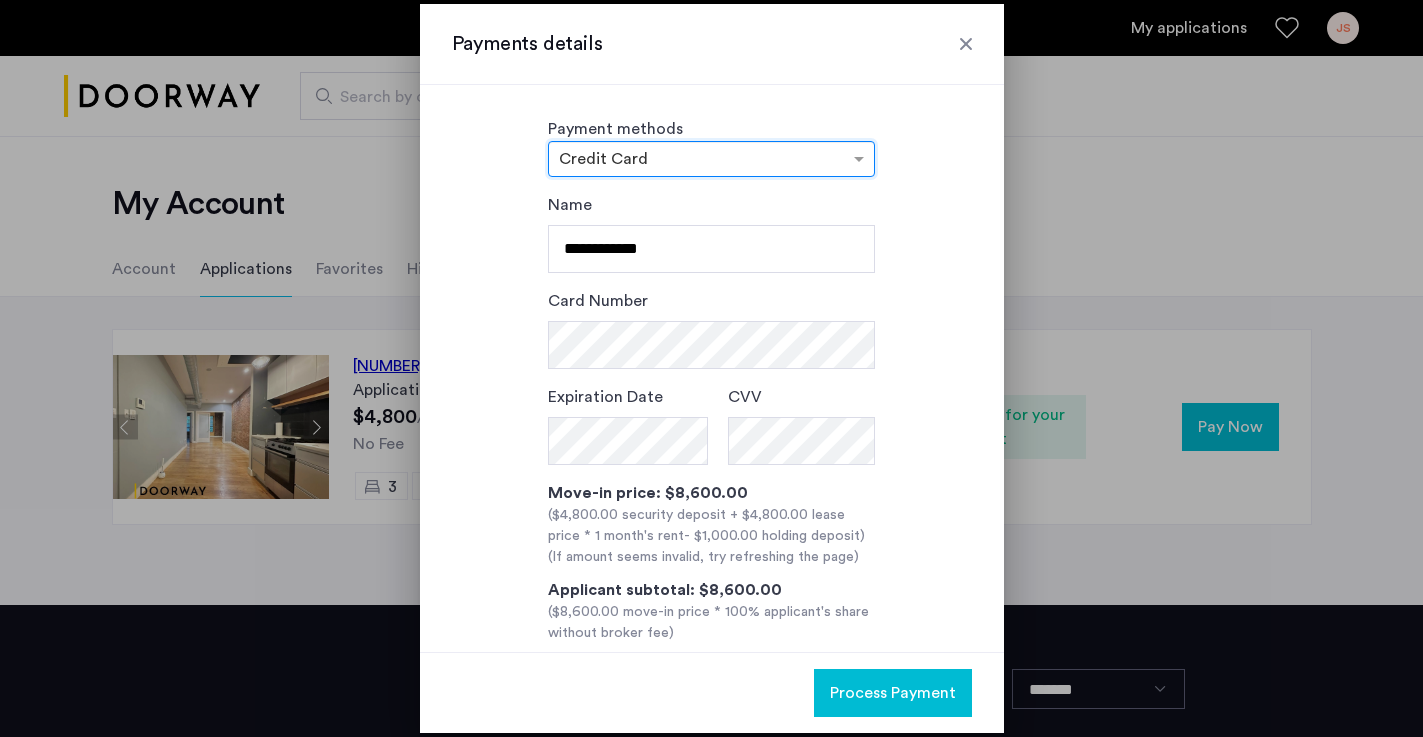 click at bounding box center (691, 161) 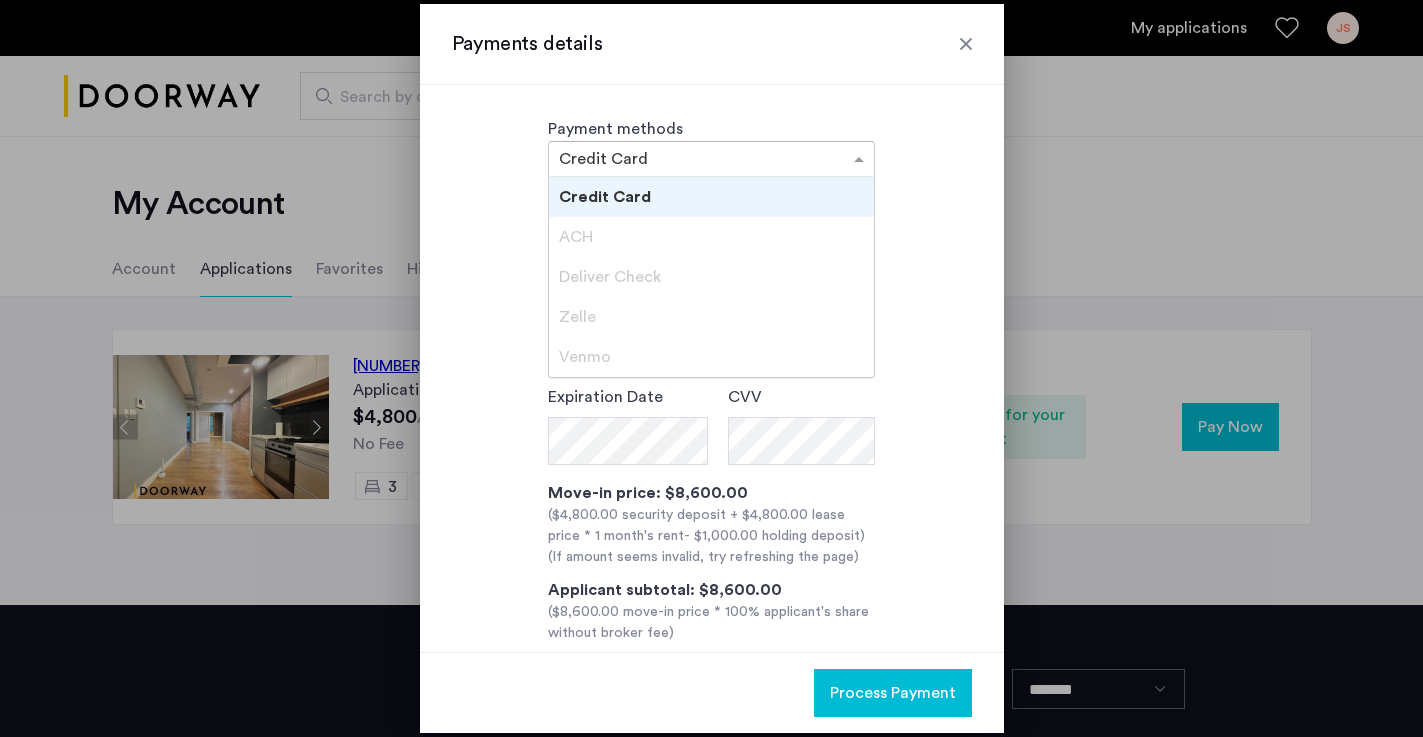 click on "**********" at bounding box center [712, 368] 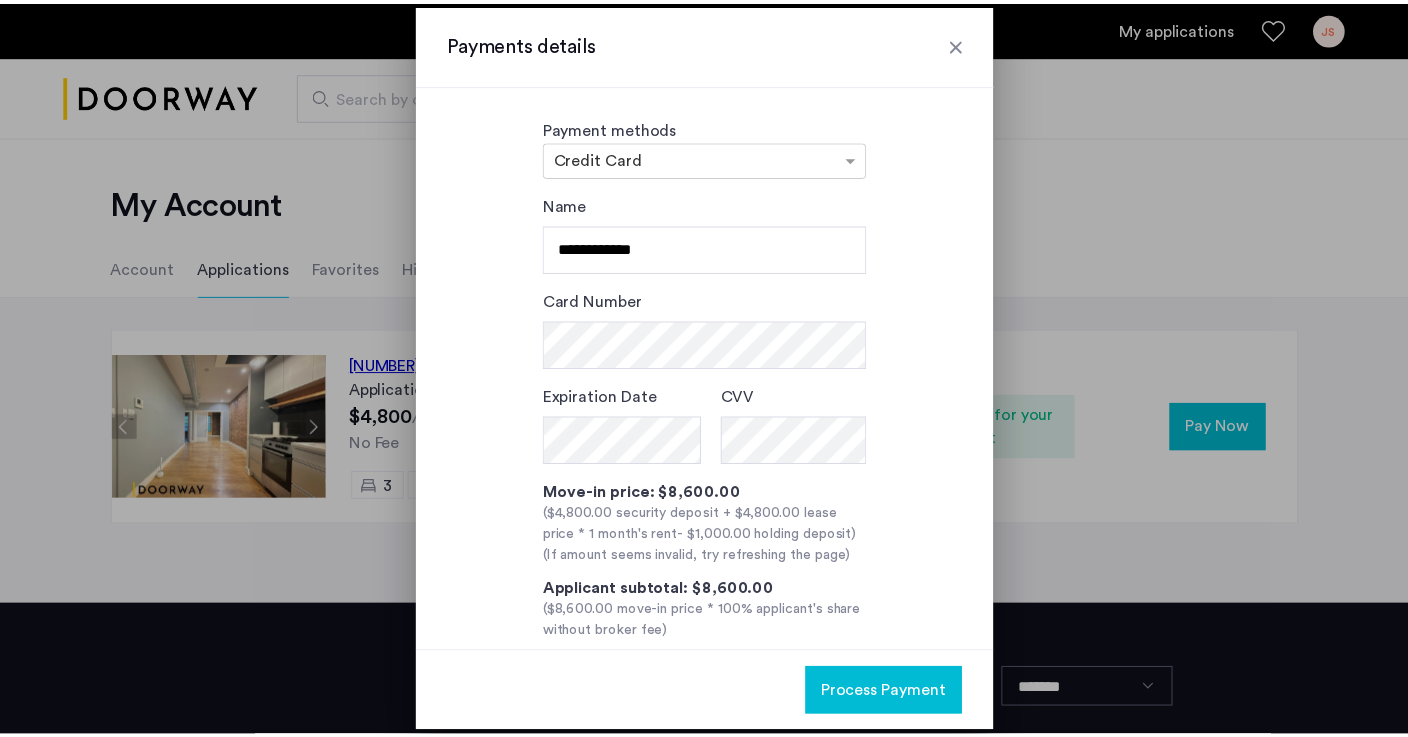 scroll, scrollTop: 89, scrollLeft: 0, axis: vertical 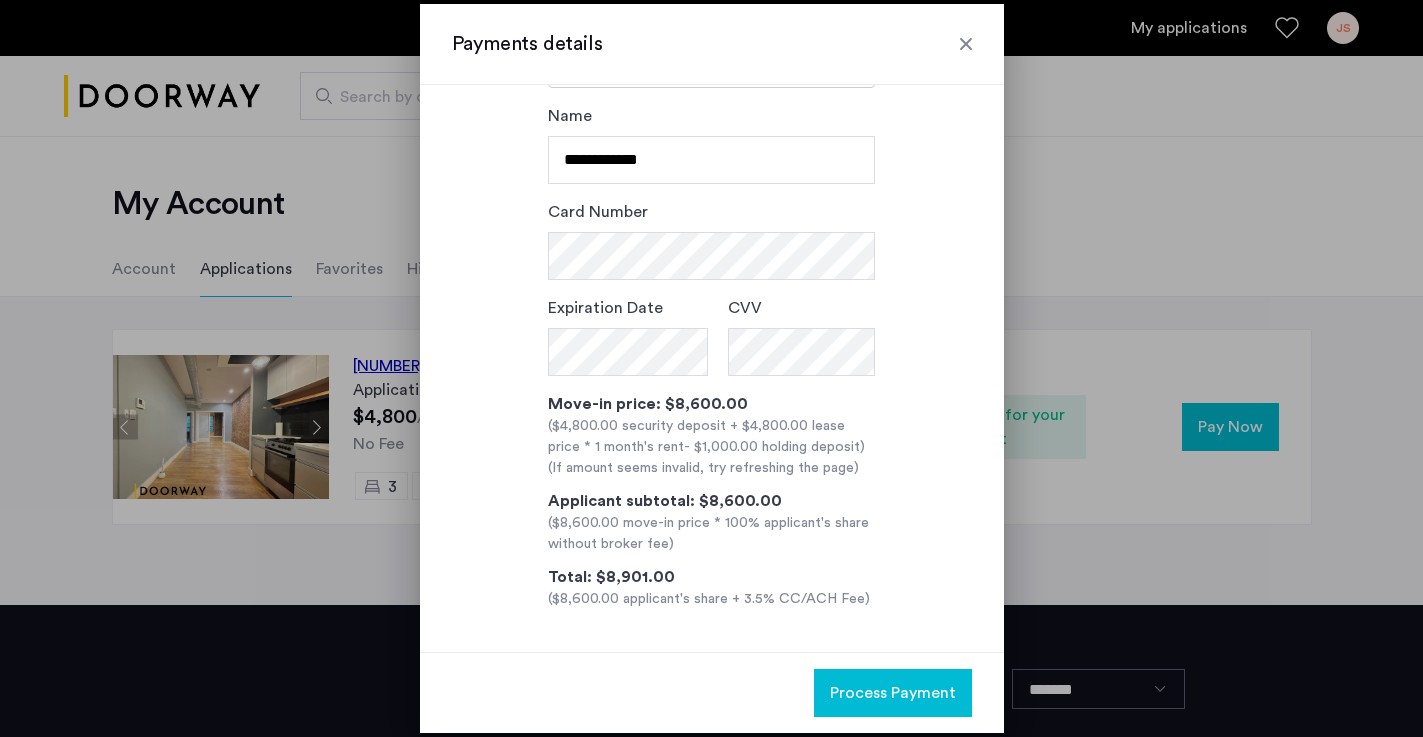 click on "Move-in price: $8,600.00  ($4,800.00 security deposit + $4,800.00 lease price * 1 month's rent  - $1,000.00 holding deposit )   (If amount seems invalid, try refreshing the page)  Applicant subtotal: $8,600.00   ($8,600.00 move-in price * 100% applicant's share without broker fee)  Total: $8,901.00  ($8,600.00 applicant's share + 3.5% CC/ACH Fee)" at bounding box center (711, 501) 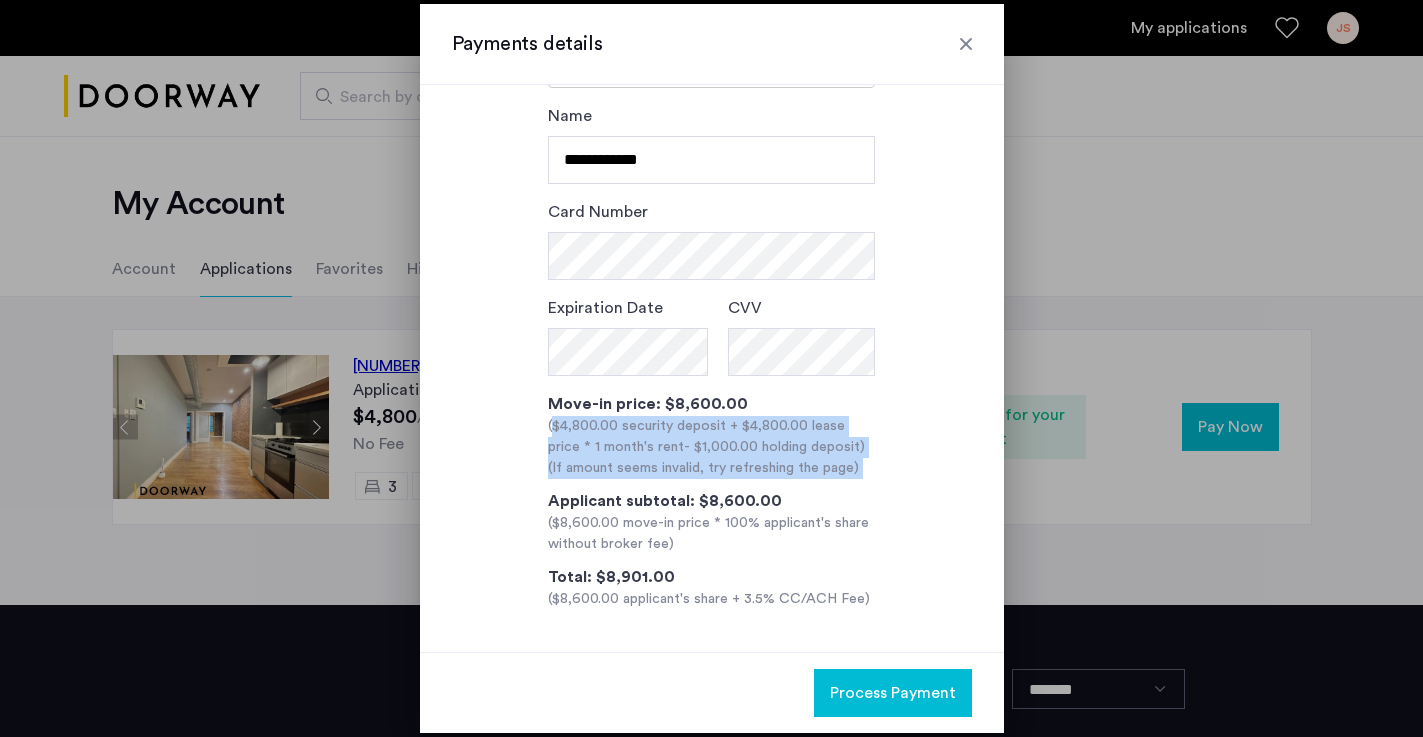 drag, startPoint x: 785, startPoint y: 485, endPoint x: 546, endPoint y: 410, distance: 250.49152 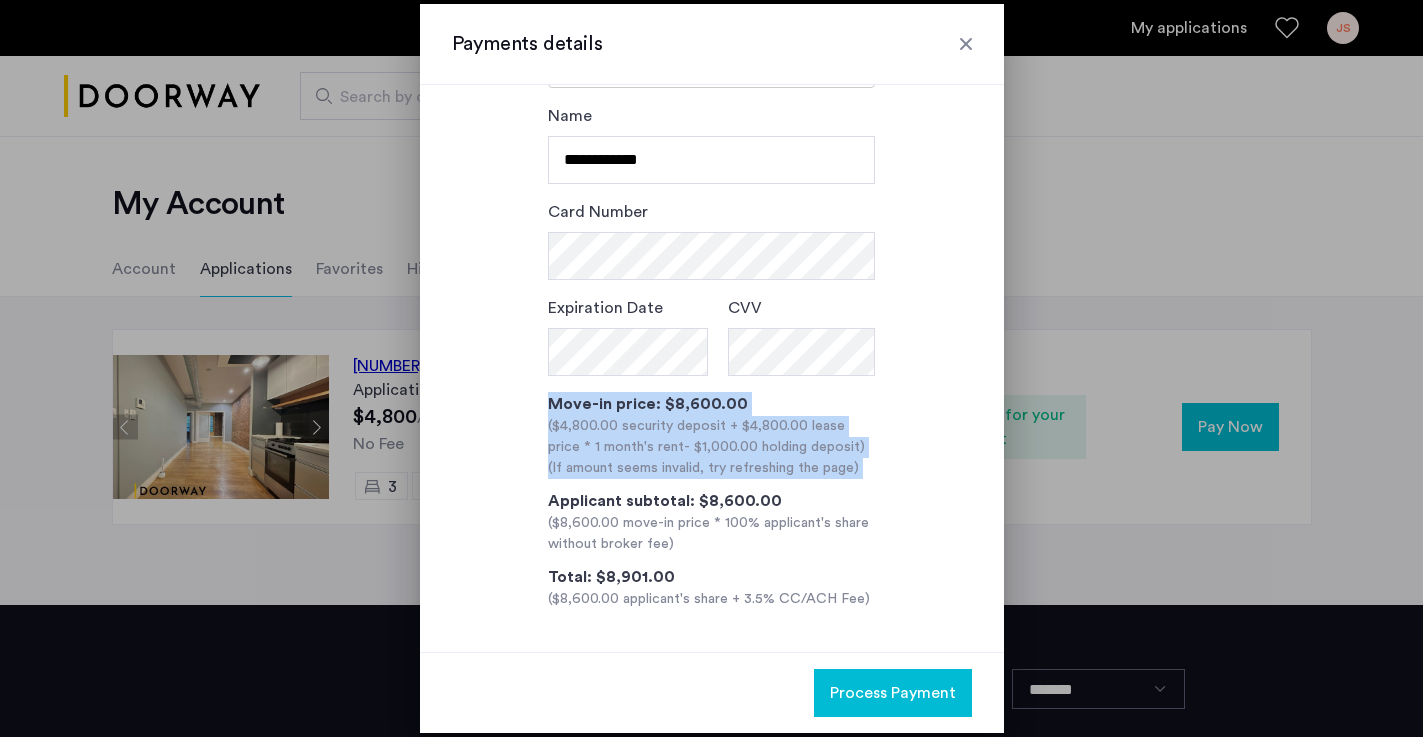click on "($4,800.00 security deposit + $4,800.00 lease price * 1 month's rent  - $1,000.00 holding deposit )" at bounding box center (711, 437) 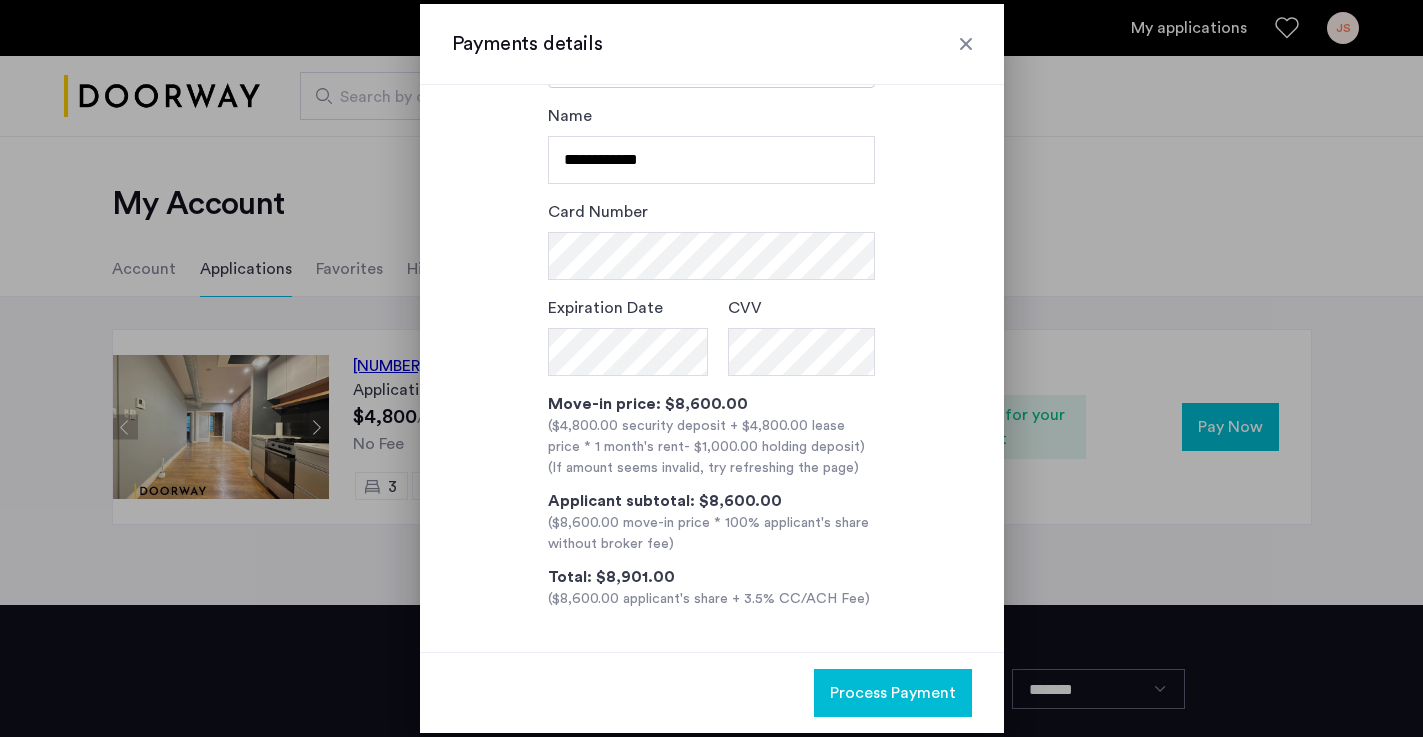 click at bounding box center (966, 44) 